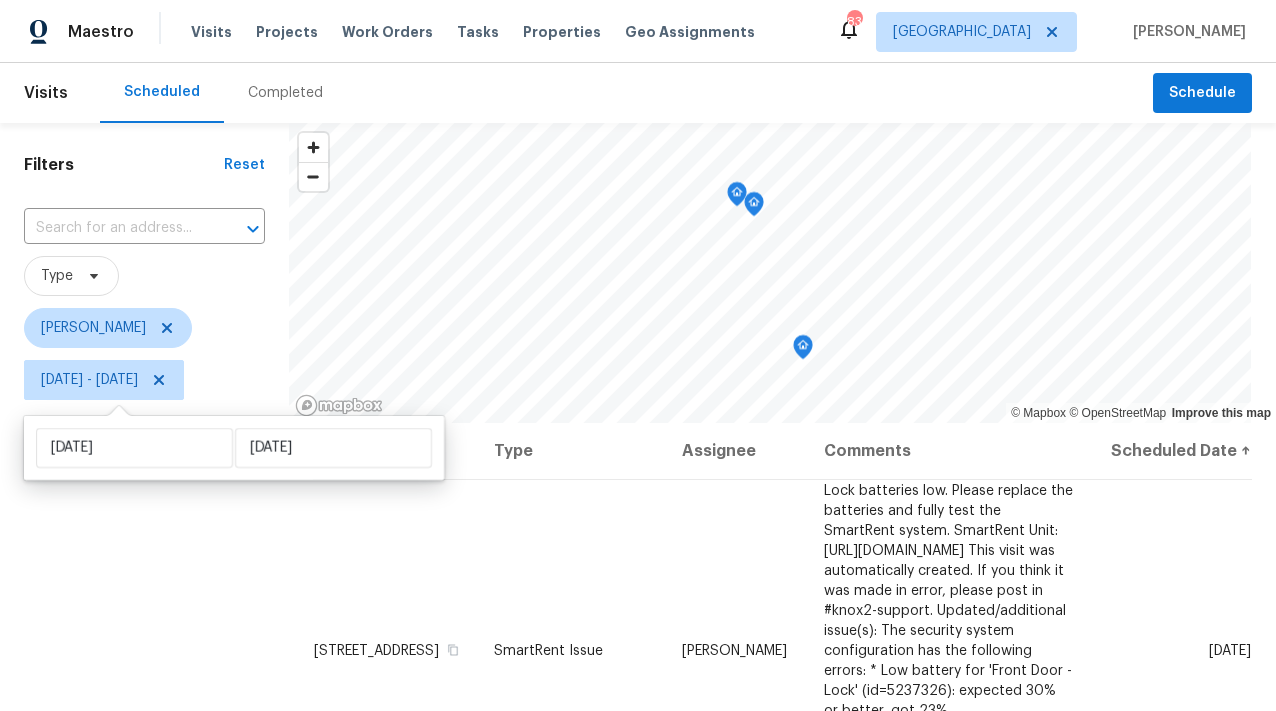 scroll, scrollTop: 0, scrollLeft: 0, axis: both 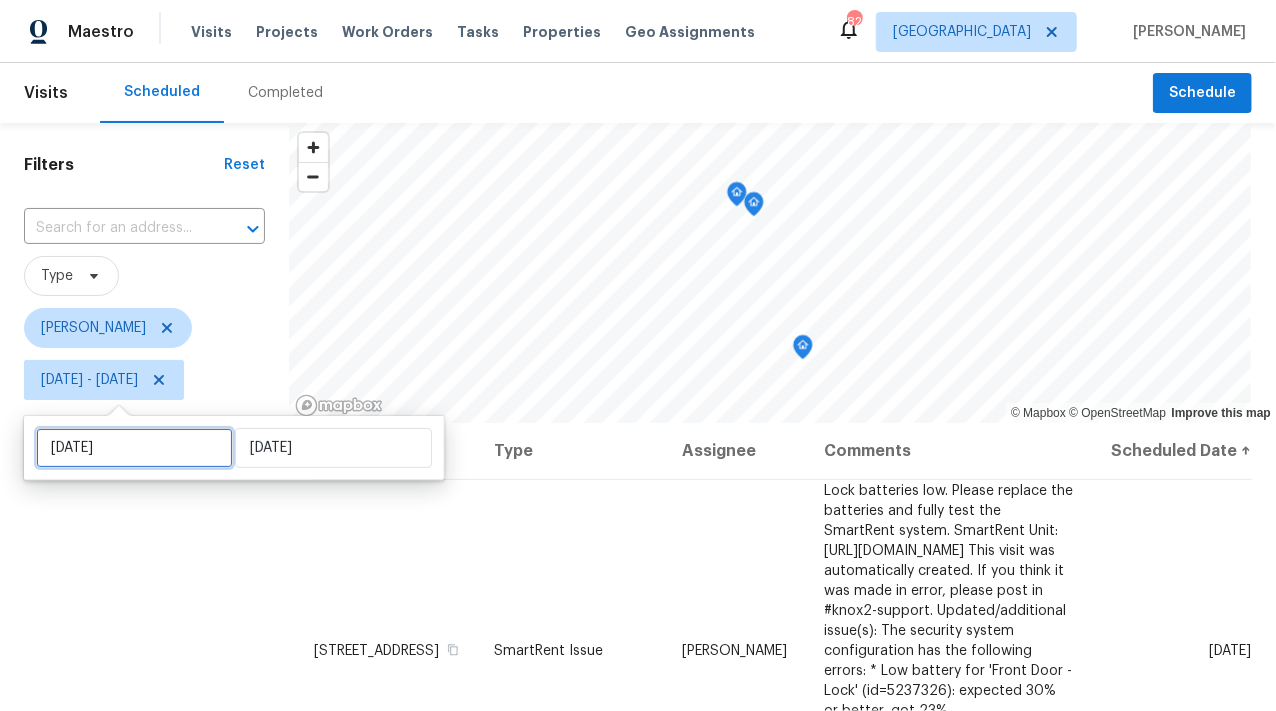 click on "Fri, Jul 11" at bounding box center (134, 448) 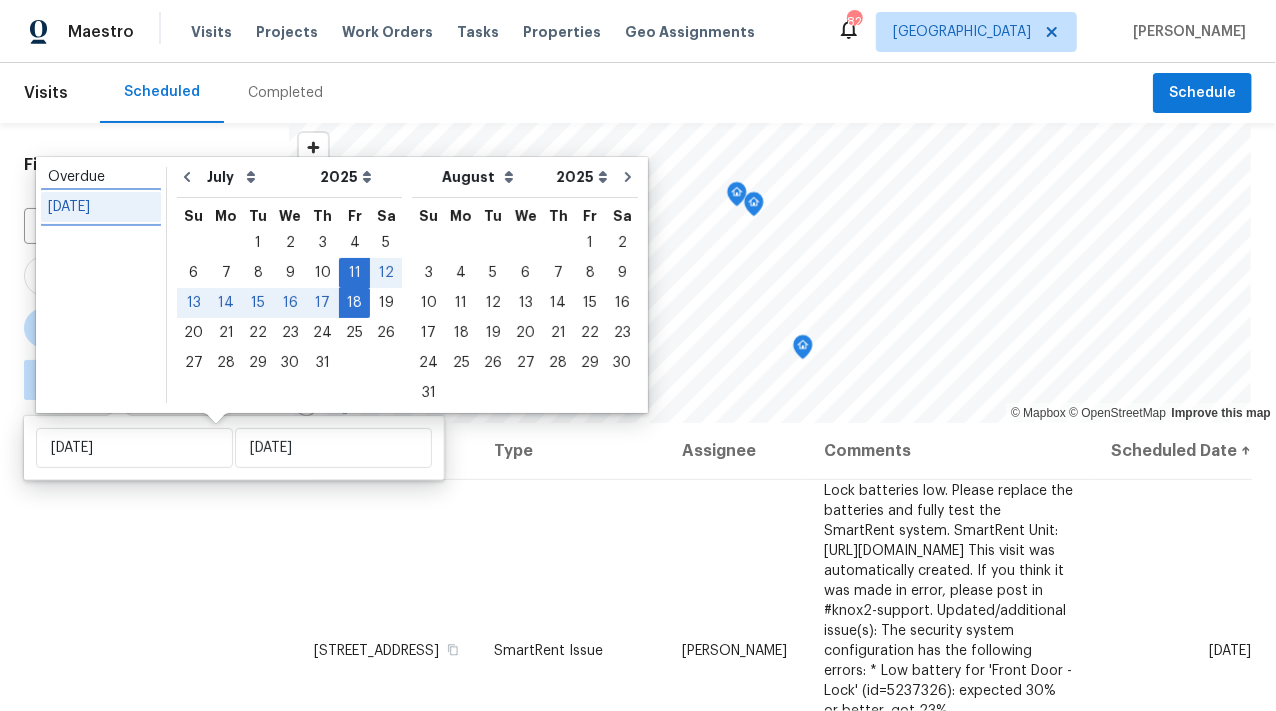 click on "Today" at bounding box center [101, 207] 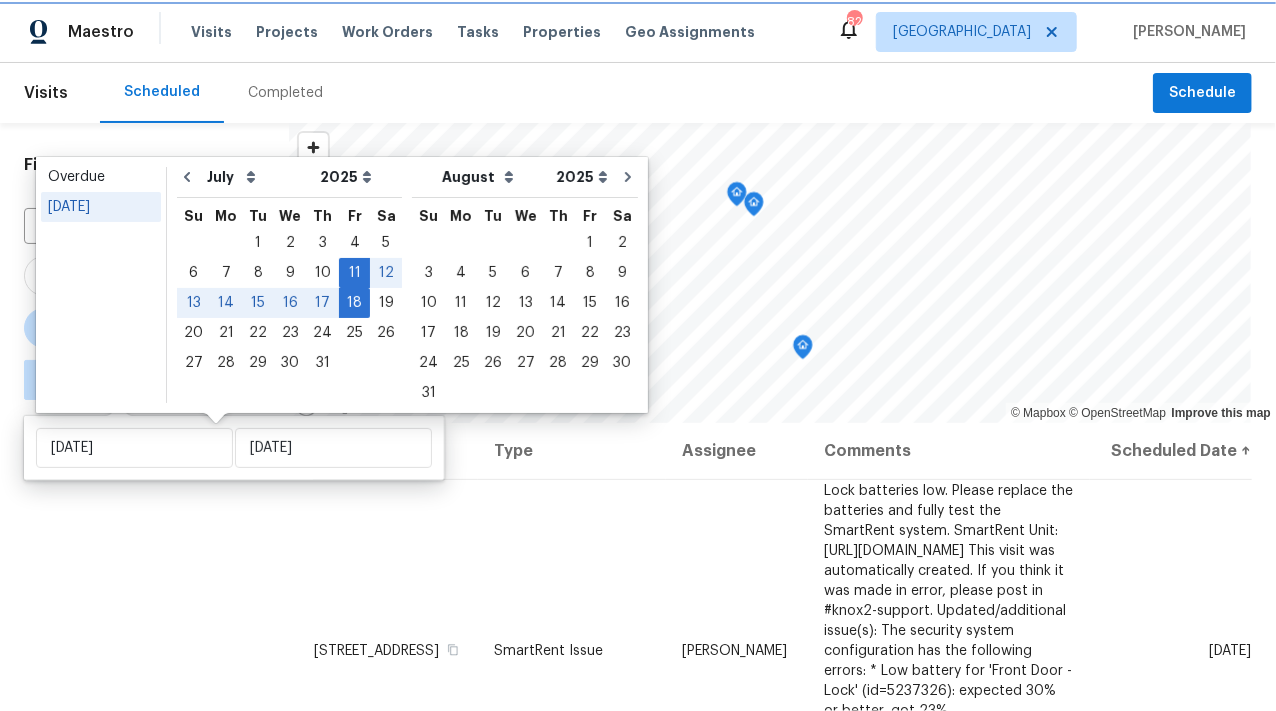 type on "Thu, Jul 10" 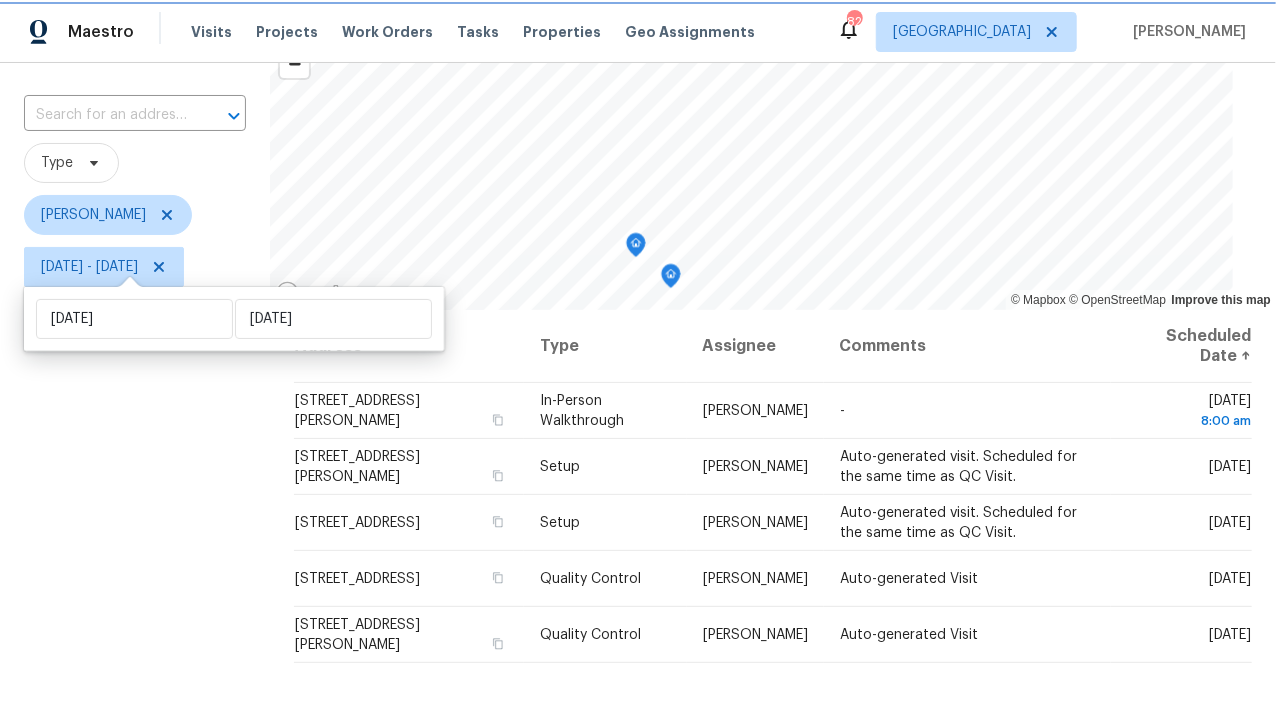 scroll, scrollTop: 294, scrollLeft: 0, axis: vertical 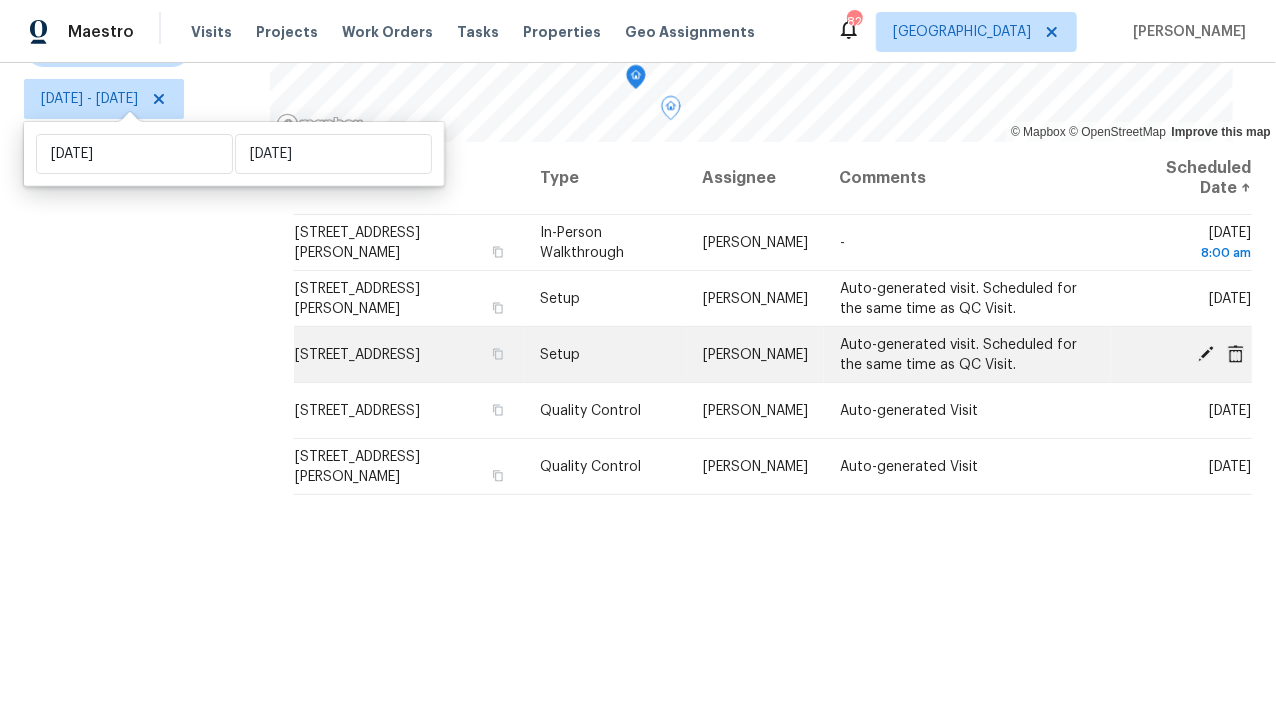 click 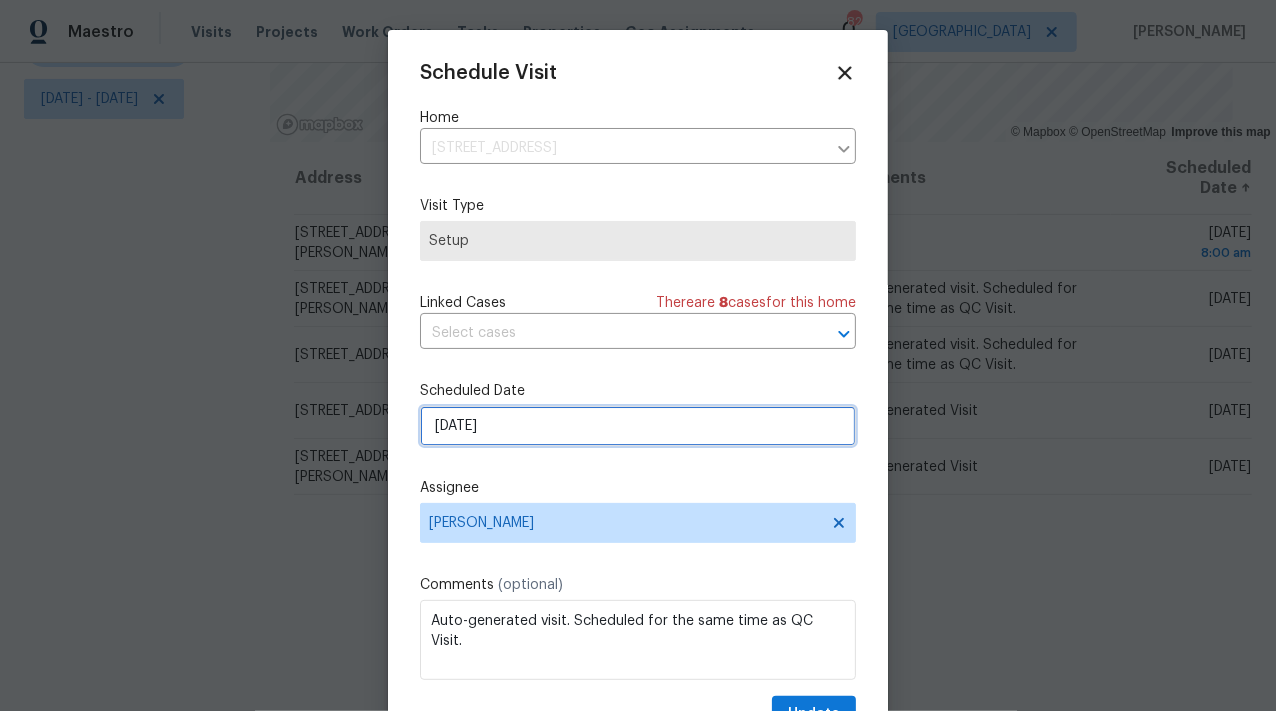 click on "7/10/2025" at bounding box center (638, 426) 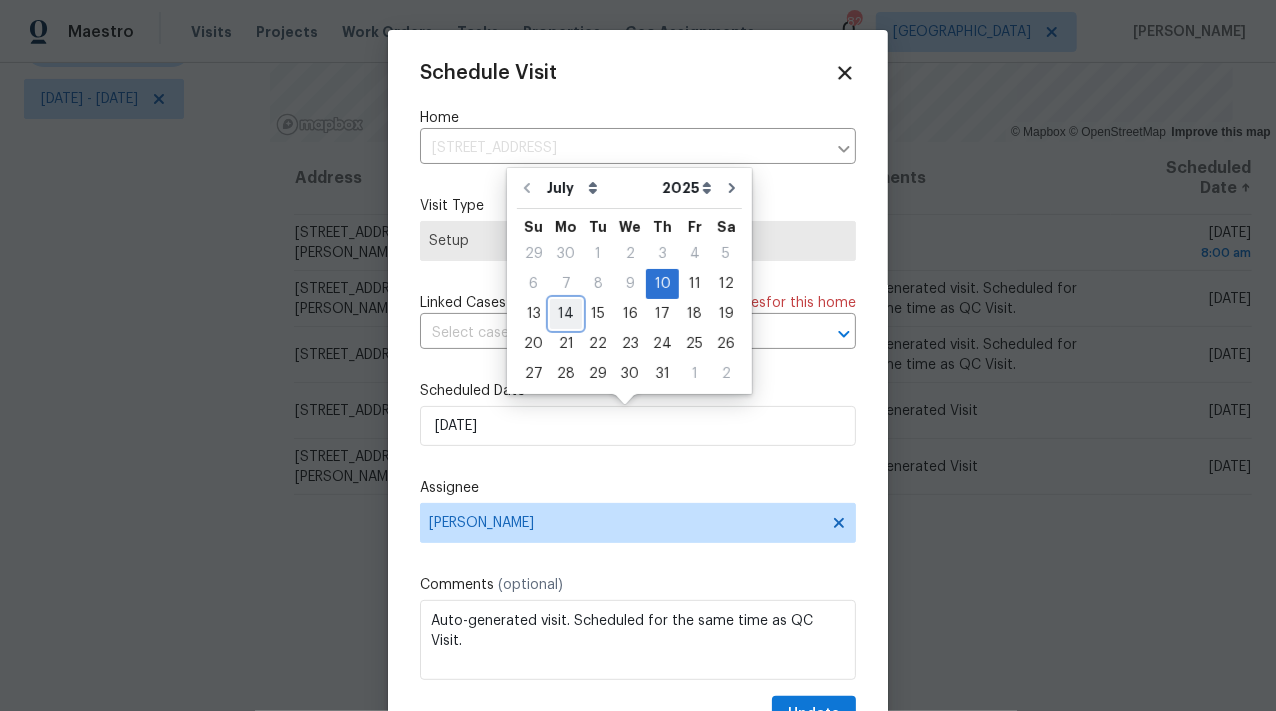 click on "14" at bounding box center [566, 314] 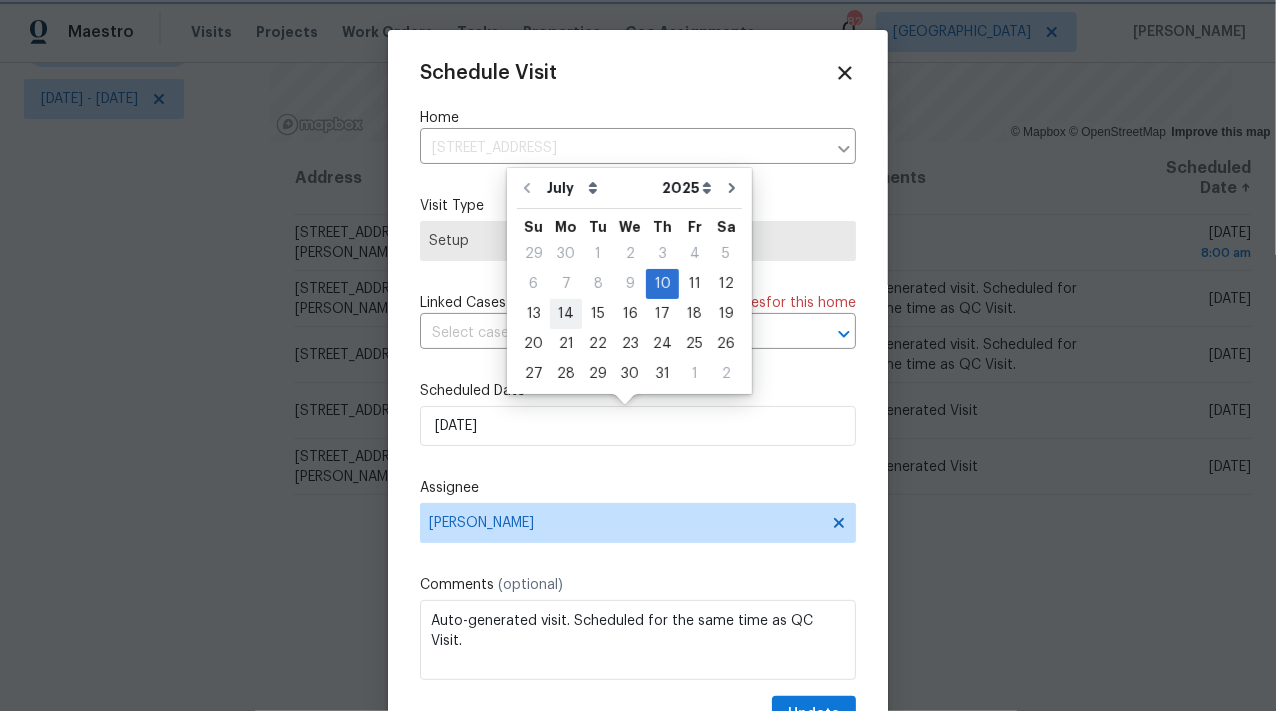 type on "7/14/2025" 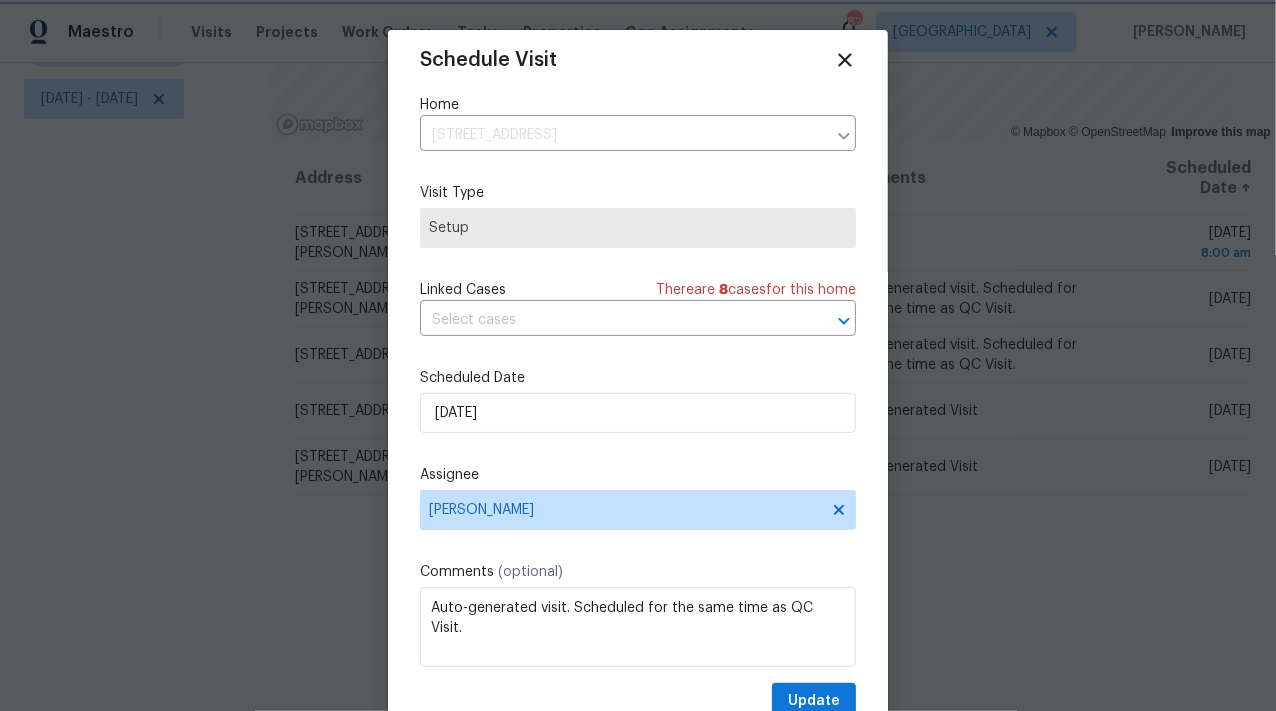 scroll, scrollTop: 37, scrollLeft: 0, axis: vertical 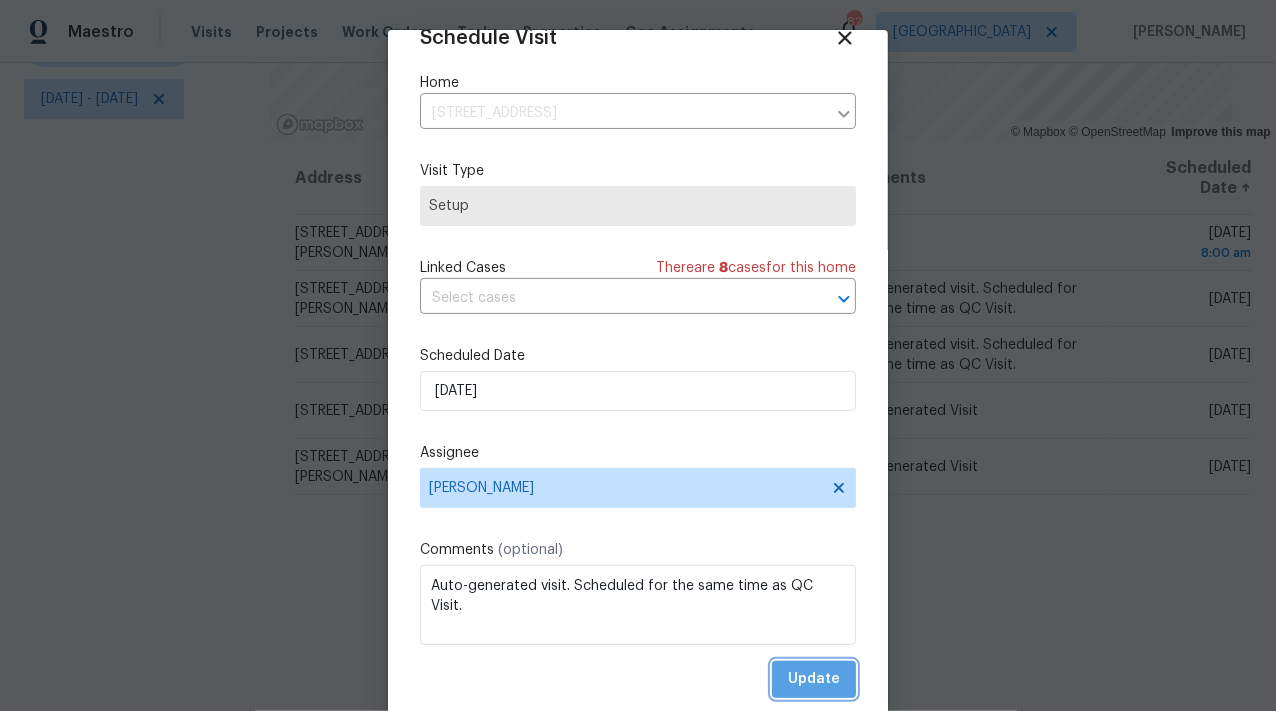 click on "Update" at bounding box center [814, 679] 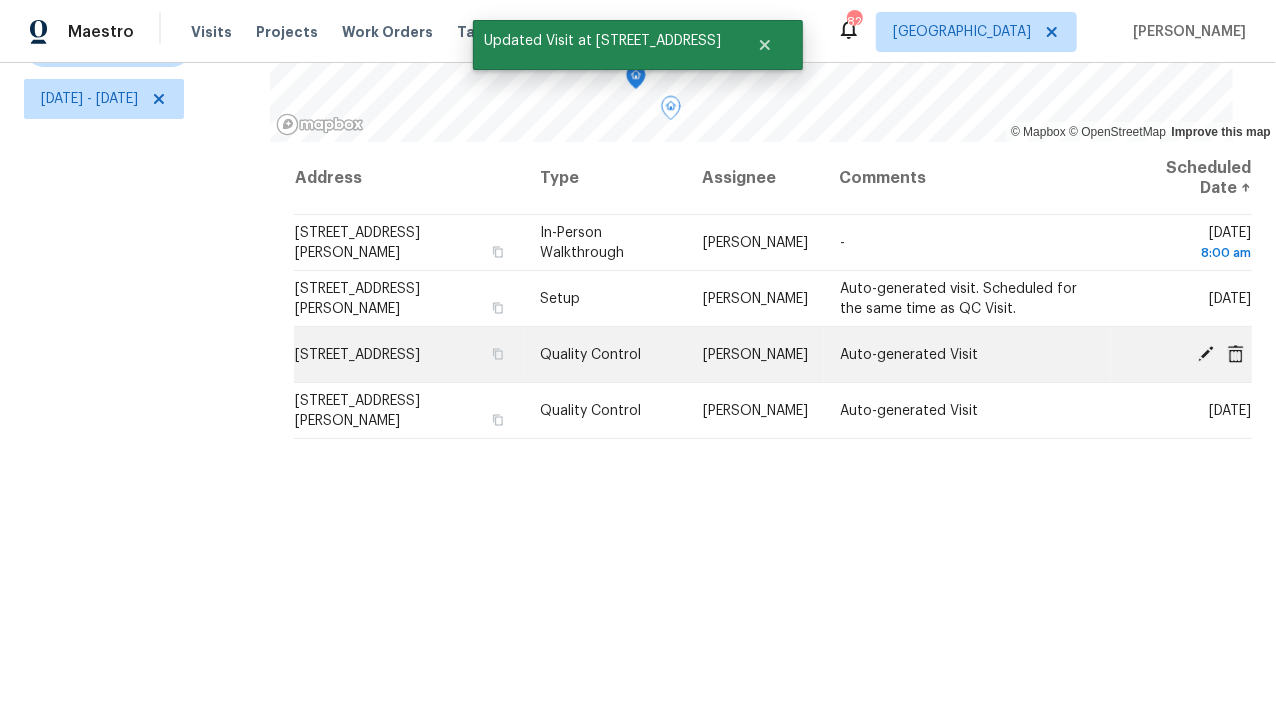 click 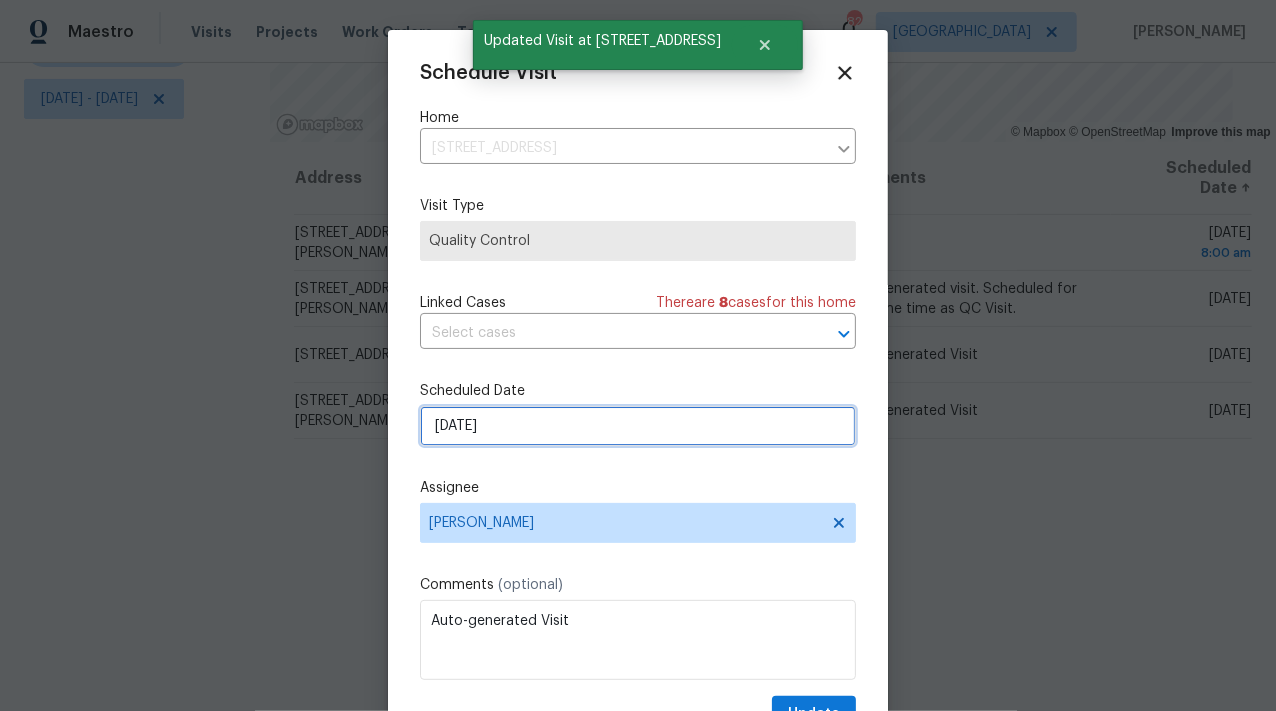 click on "7/10/2025" at bounding box center [638, 426] 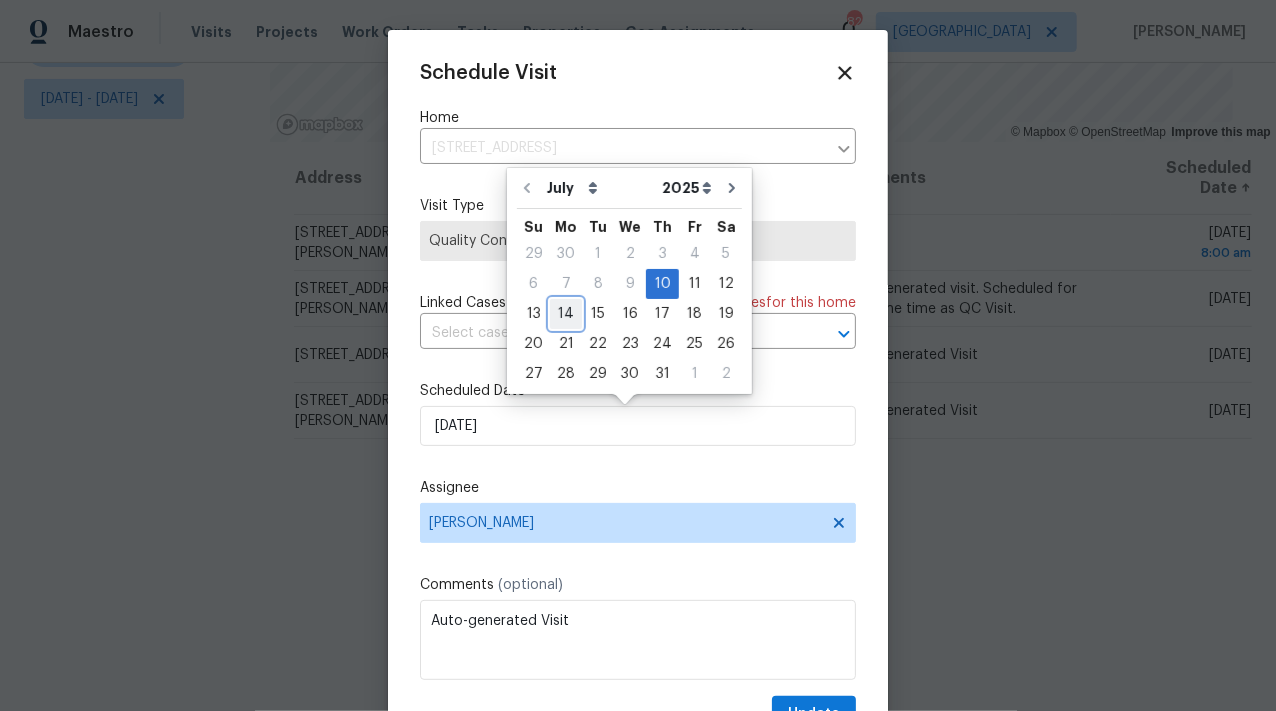 click on "14" at bounding box center (566, 314) 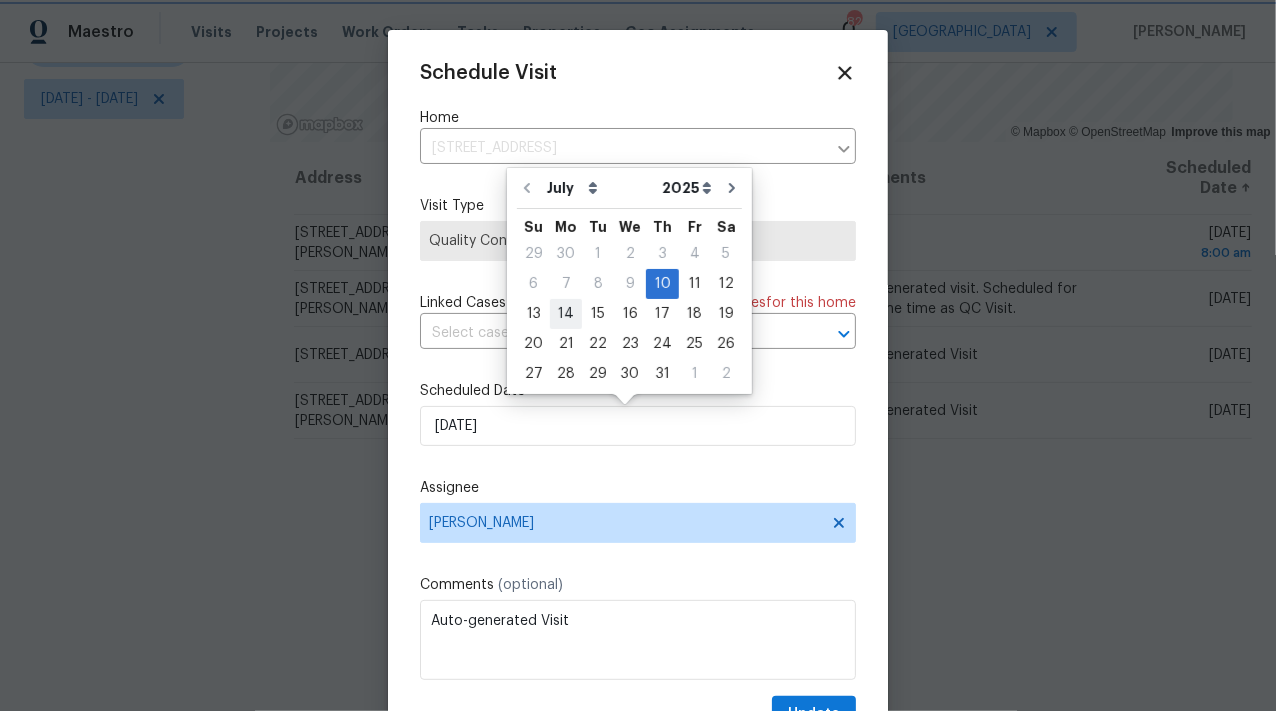 type on "7/14/2025" 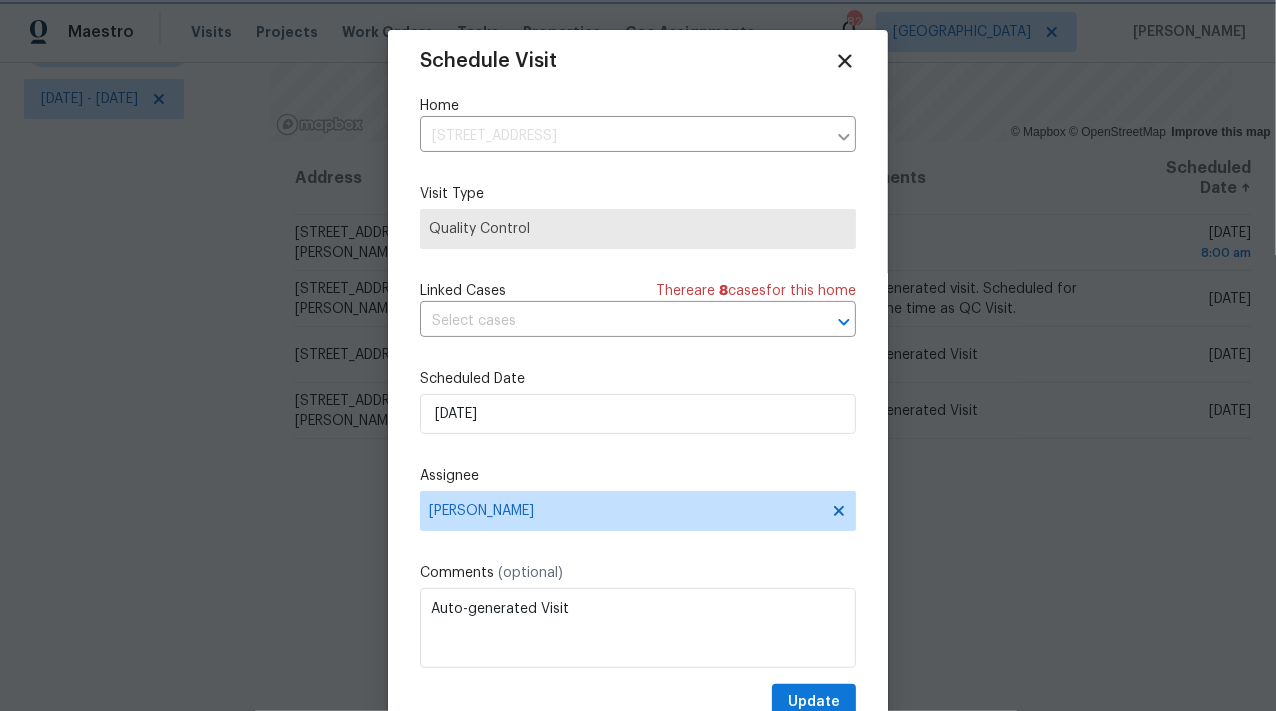 scroll, scrollTop: 37, scrollLeft: 0, axis: vertical 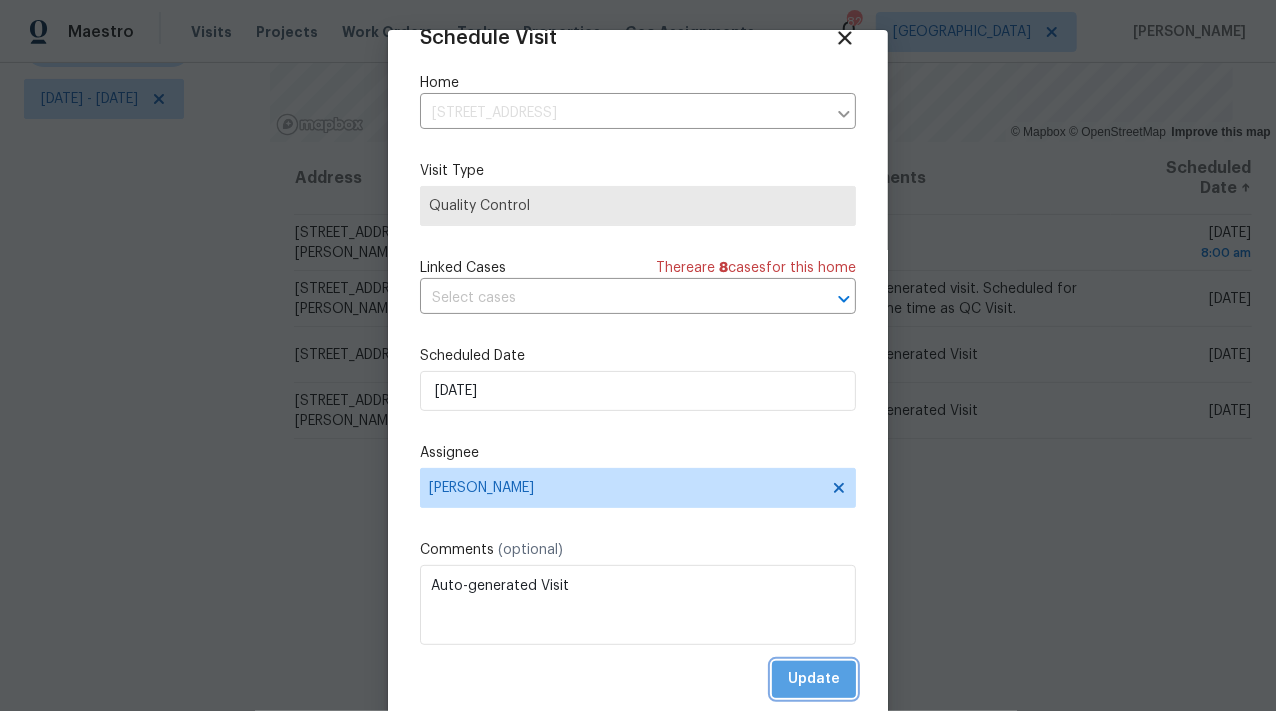 click on "Update" at bounding box center (814, 679) 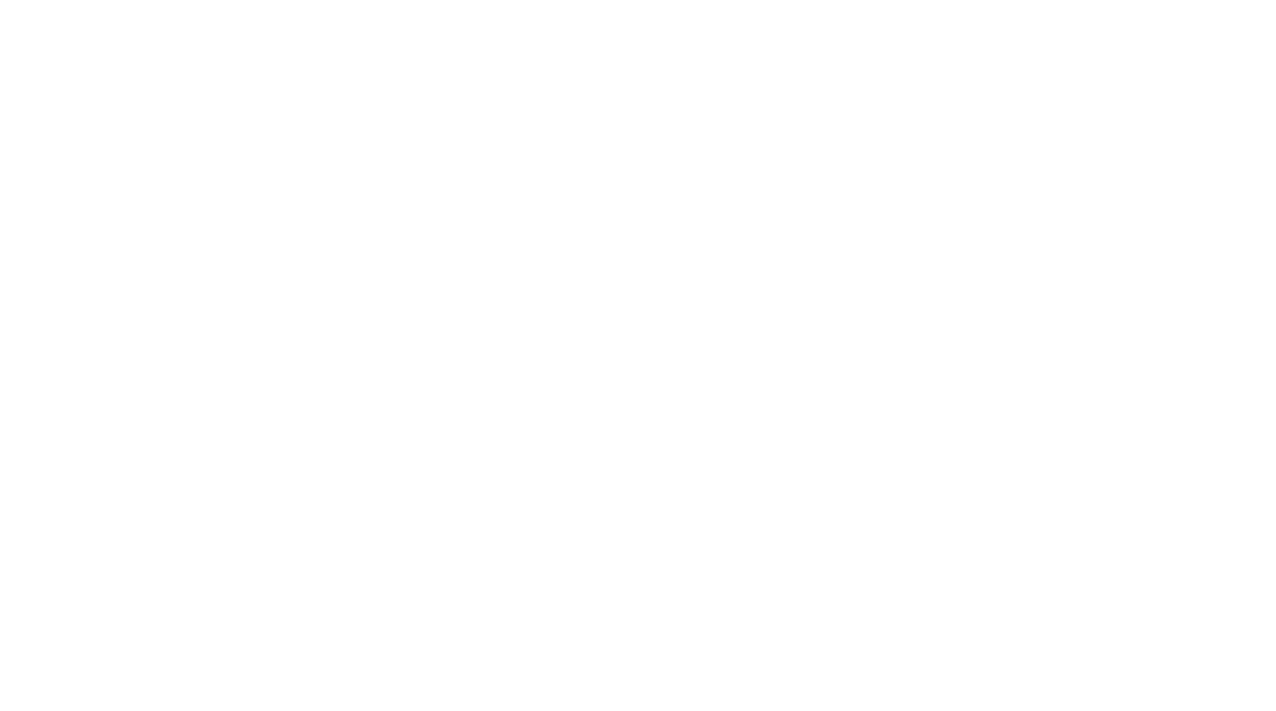 scroll, scrollTop: 0, scrollLeft: 0, axis: both 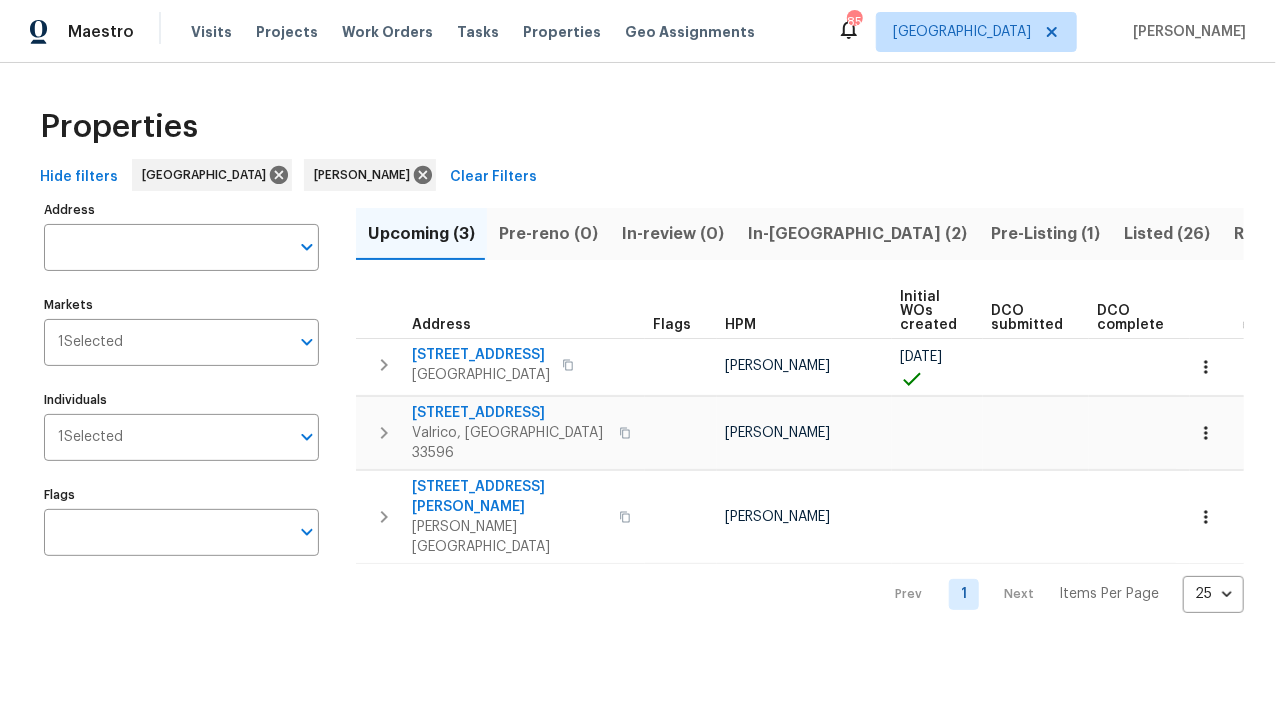 click on "In-reno (2)" at bounding box center [857, 234] 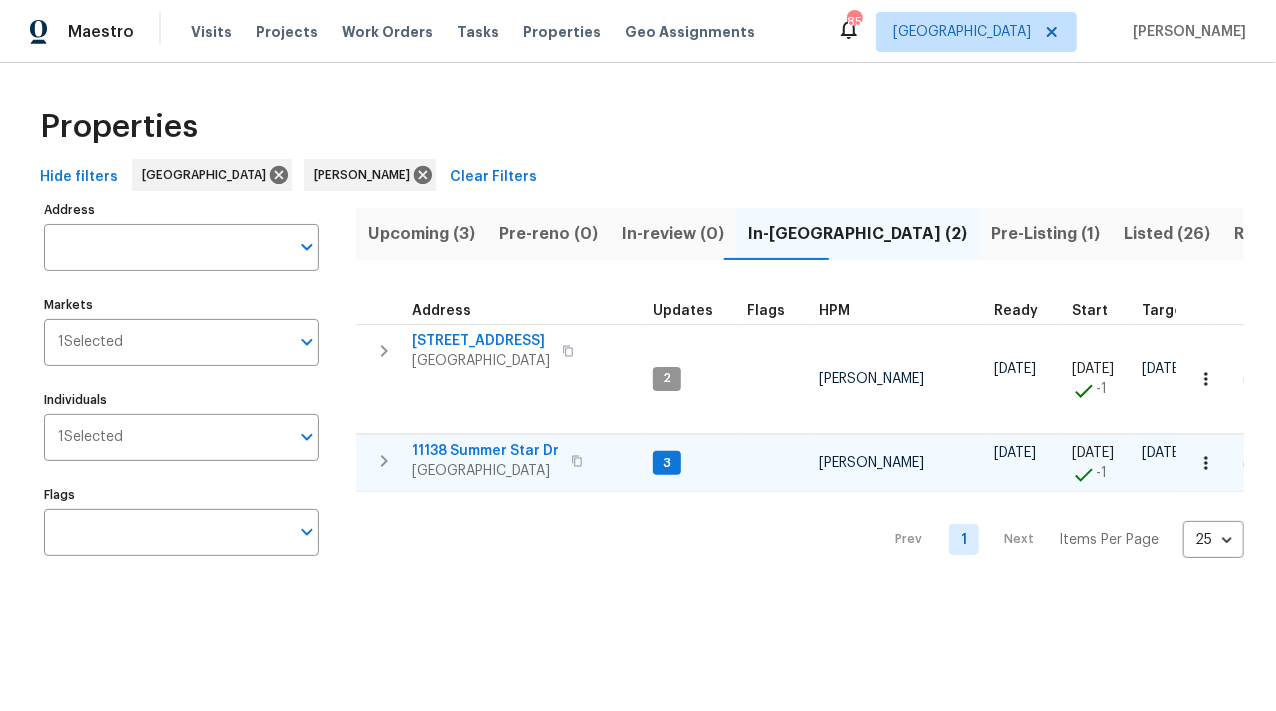 click on "11138 Summer Star Dr" at bounding box center [485, 451] 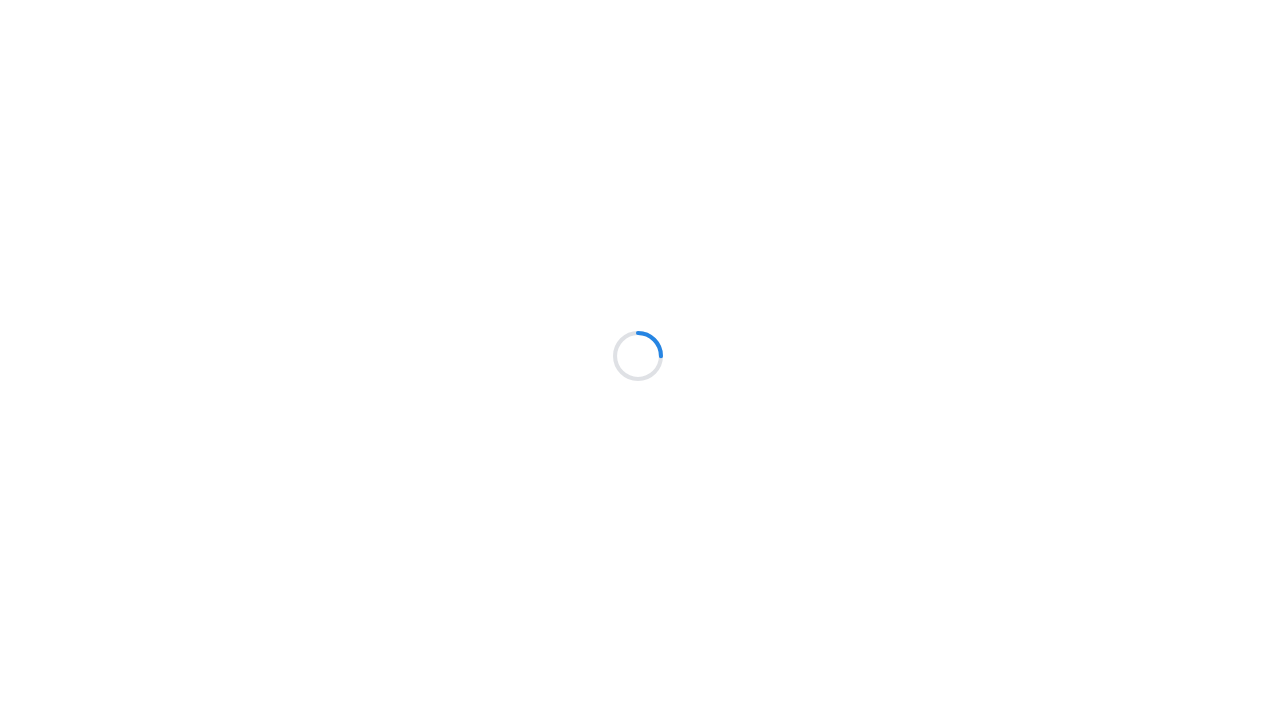 scroll, scrollTop: 0, scrollLeft: 0, axis: both 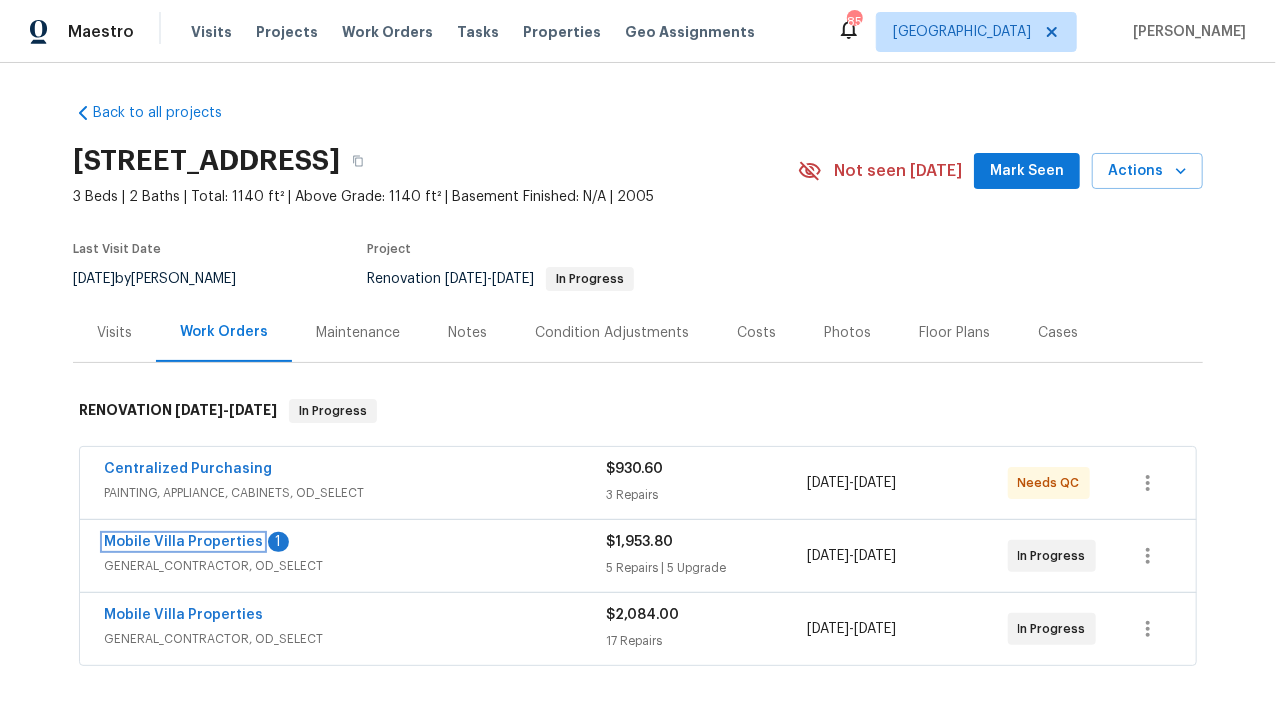 click on "Mobile Villa Properties" at bounding box center [183, 542] 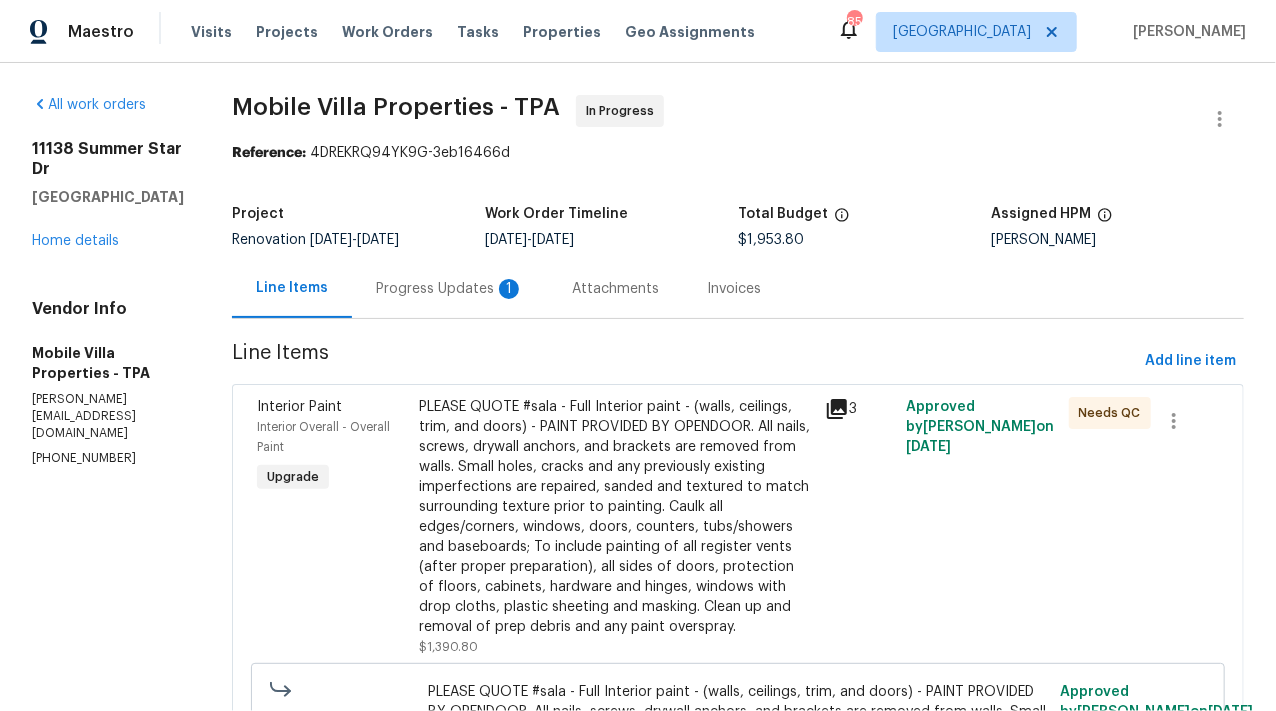 click on "Progress Updates 1" at bounding box center (450, 289) 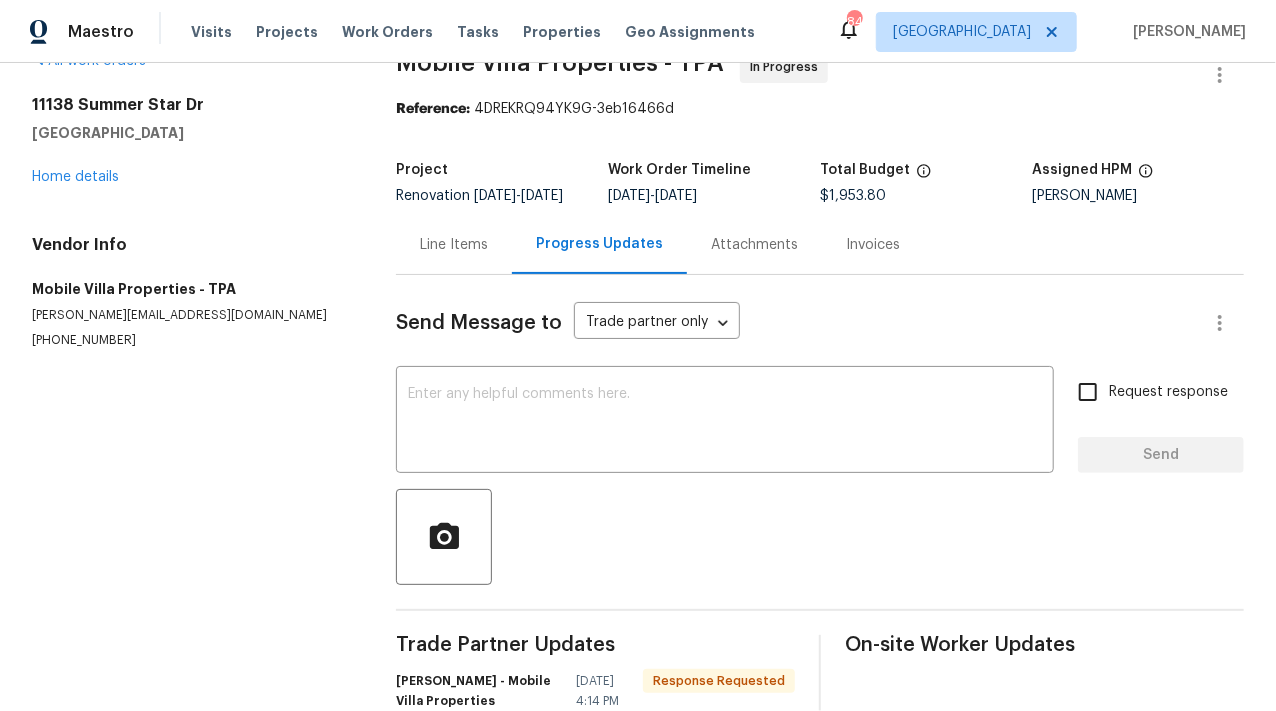 scroll, scrollTop: 0, scrollLeft: 0, axis: both 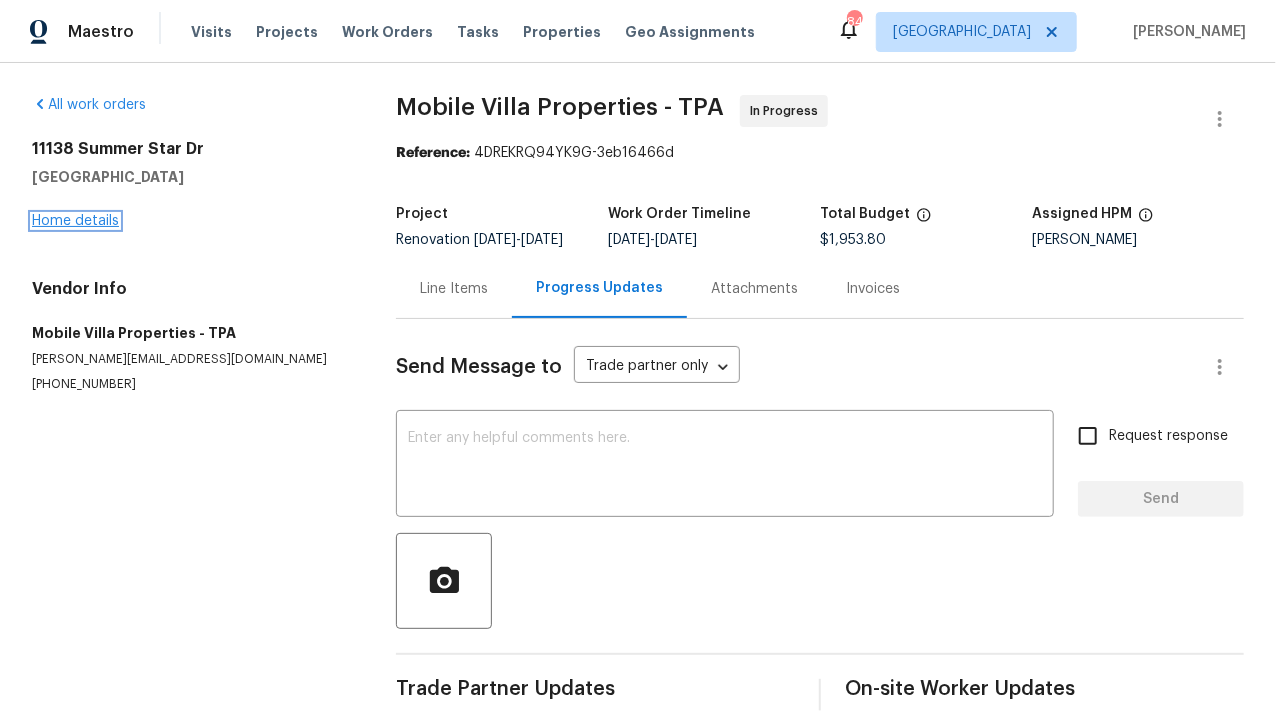 click on "Home details" at bounding box center [75, 221] 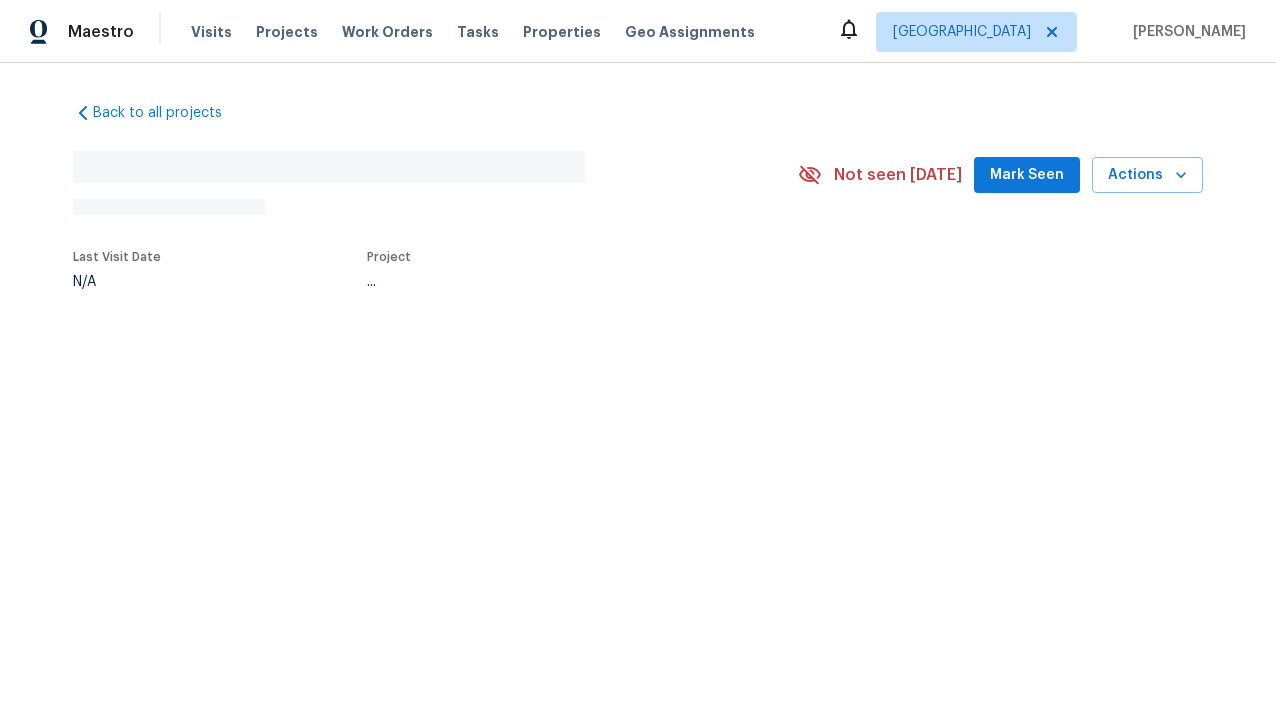 scroll, scrollTop: 0, scrollLeft: 0, axis: both 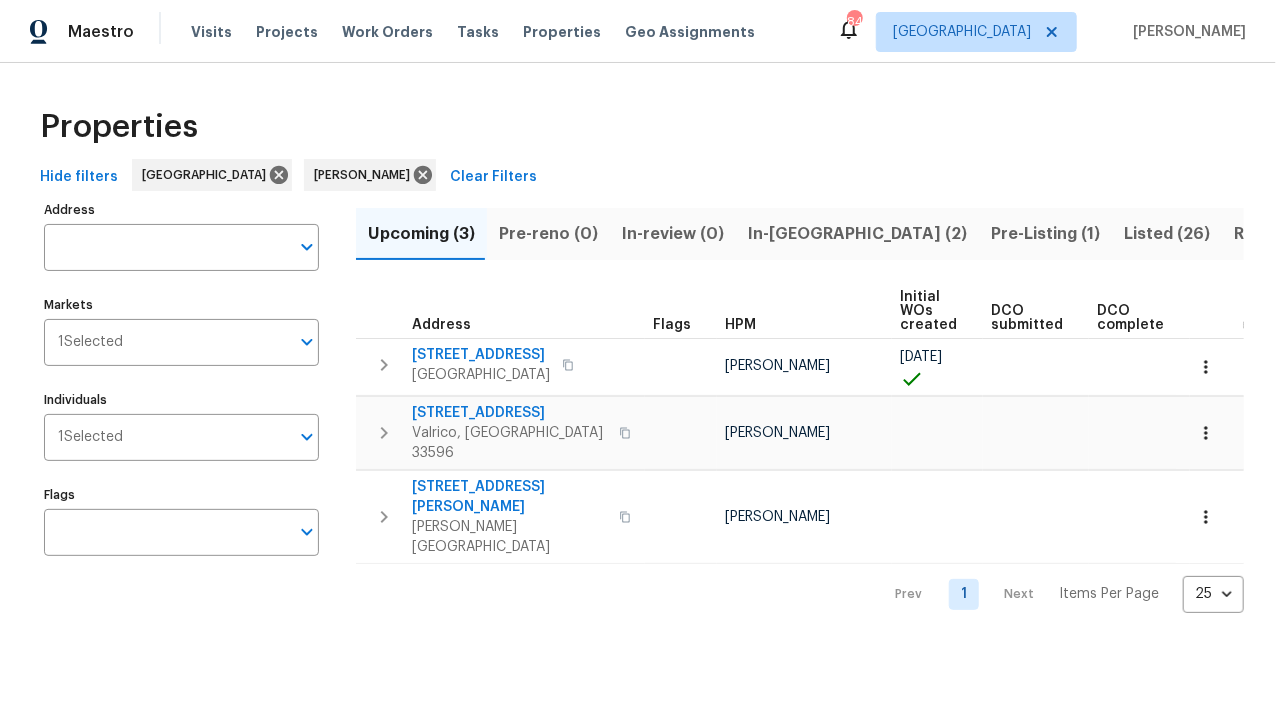 click on "In-reno (2)" at bounding box center (857, 234) 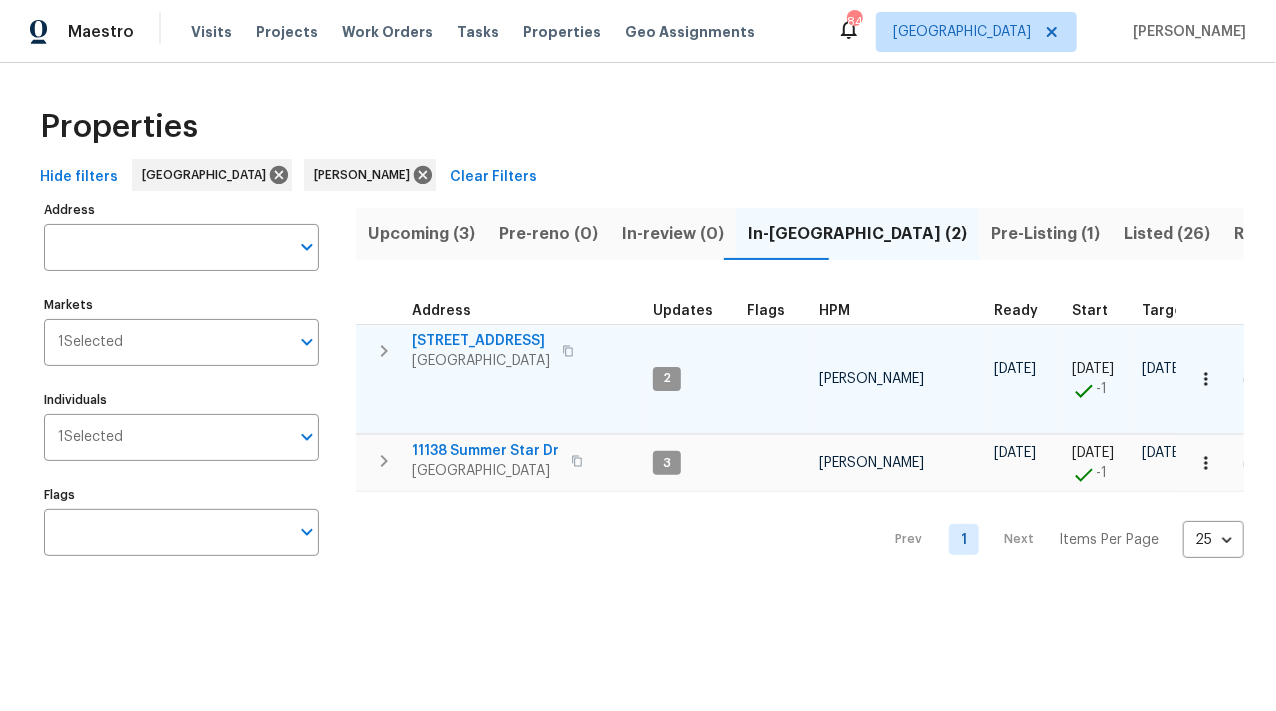 click on "12671 Flatwood Creek Dr" at bounding box center (481, 341) 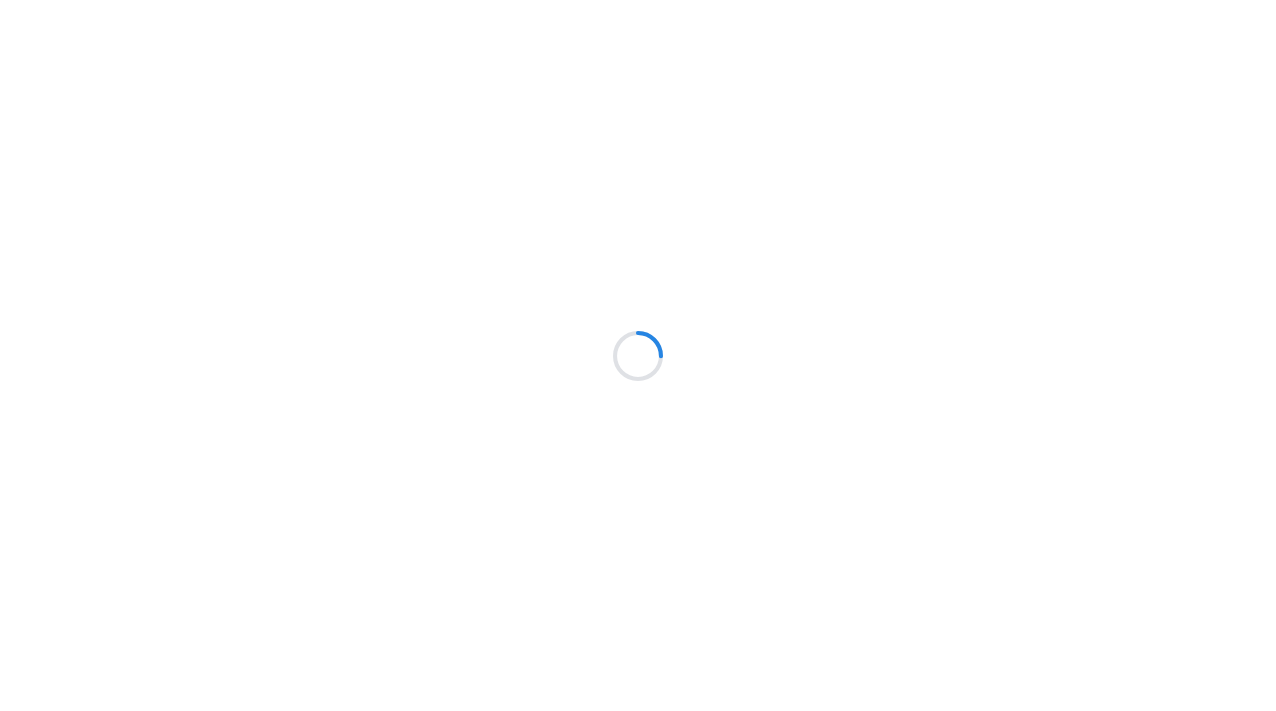 scroll, scrollTop: 0, scrollLeft: 0, axis: both 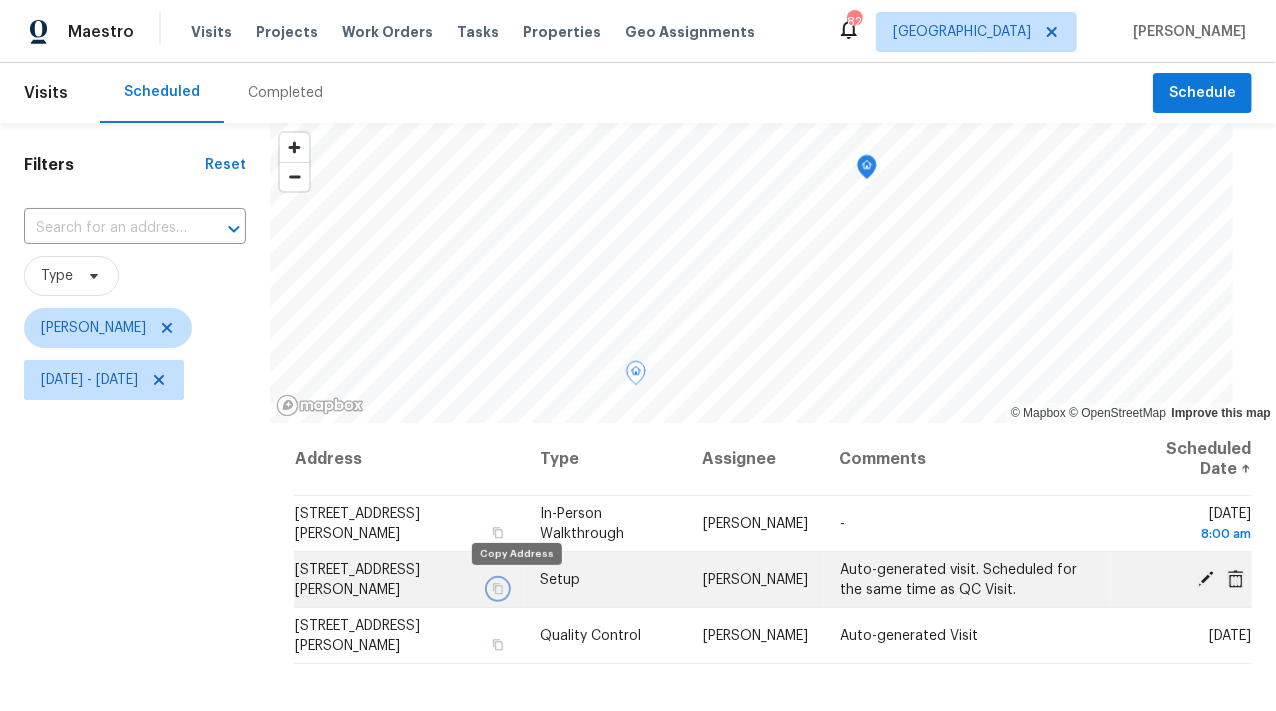click 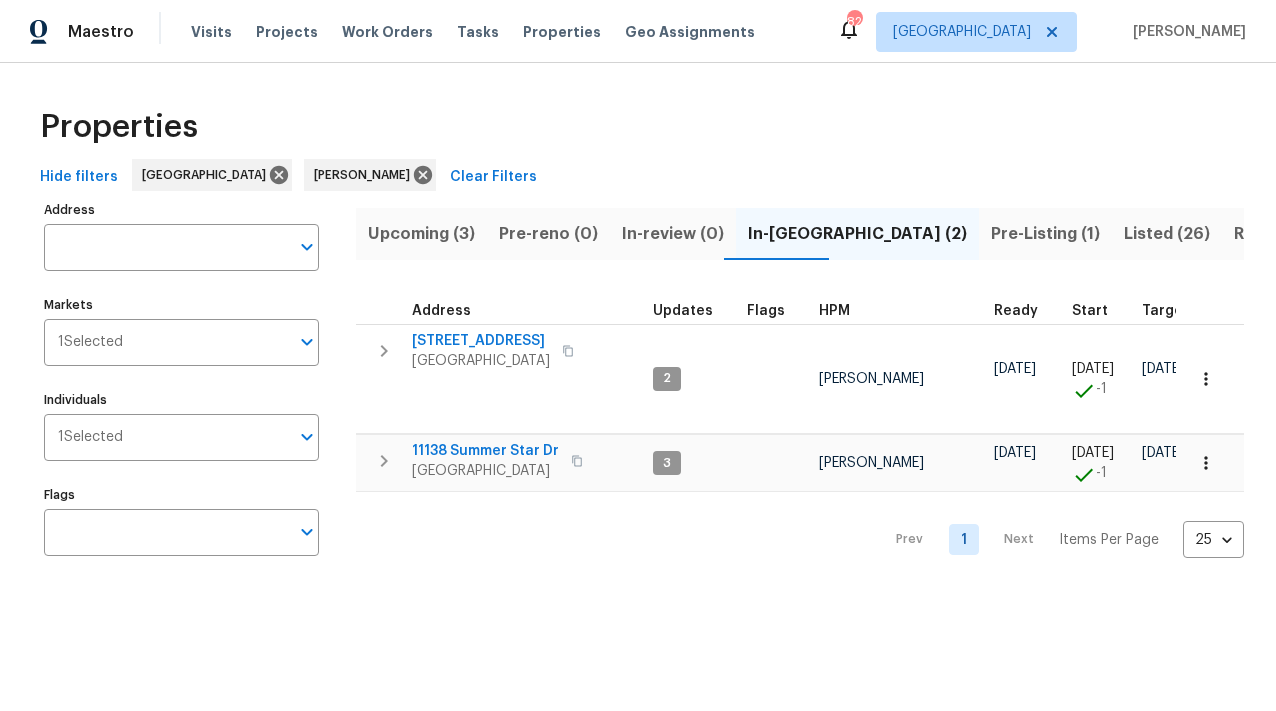 scroll, scrollTop: 0, scrollLeft: 0, axis: both 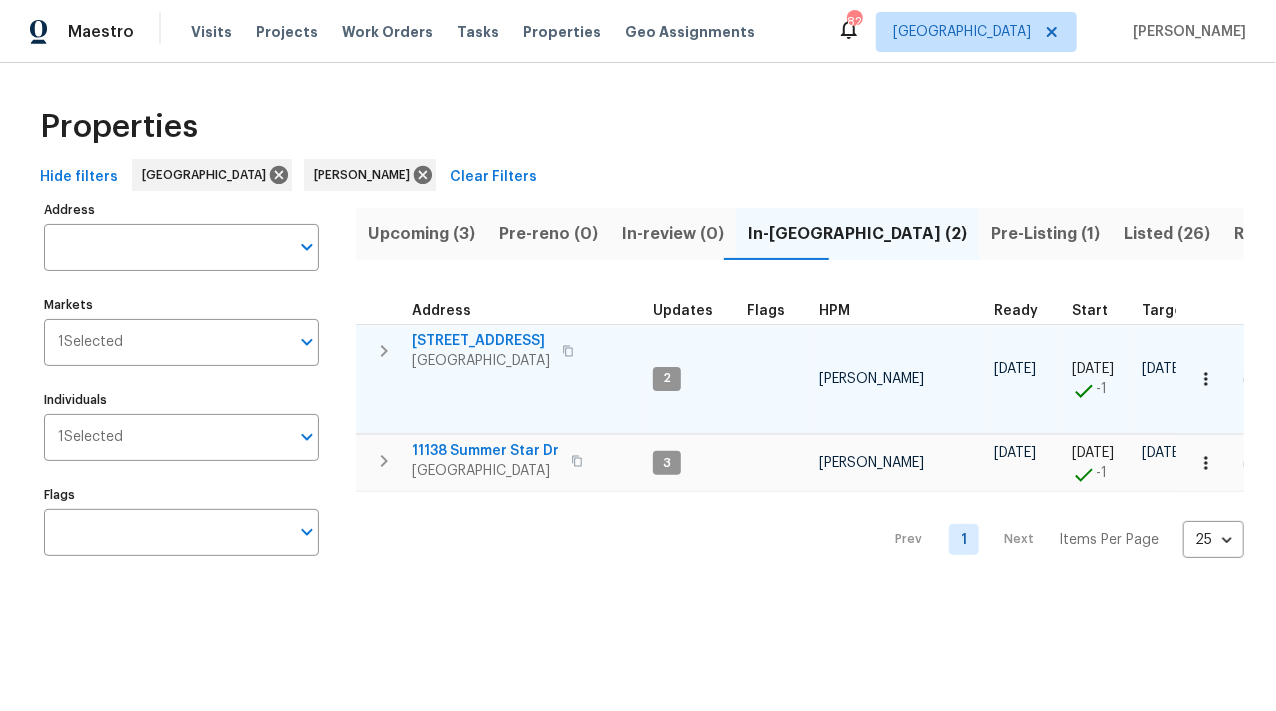click on "12671 Flatwood Creek Dr" at bounding box center (481, 341) 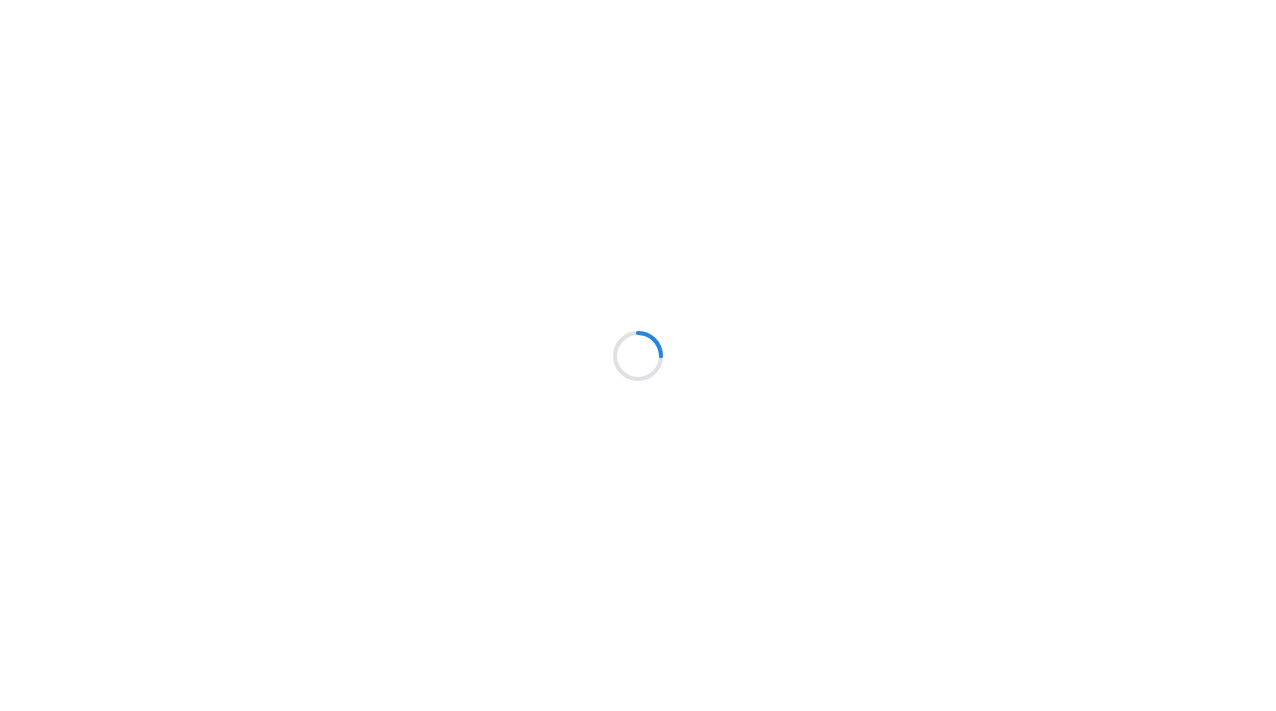 scroll, scrollTop: 0, scrollLeft: 0, axis: both 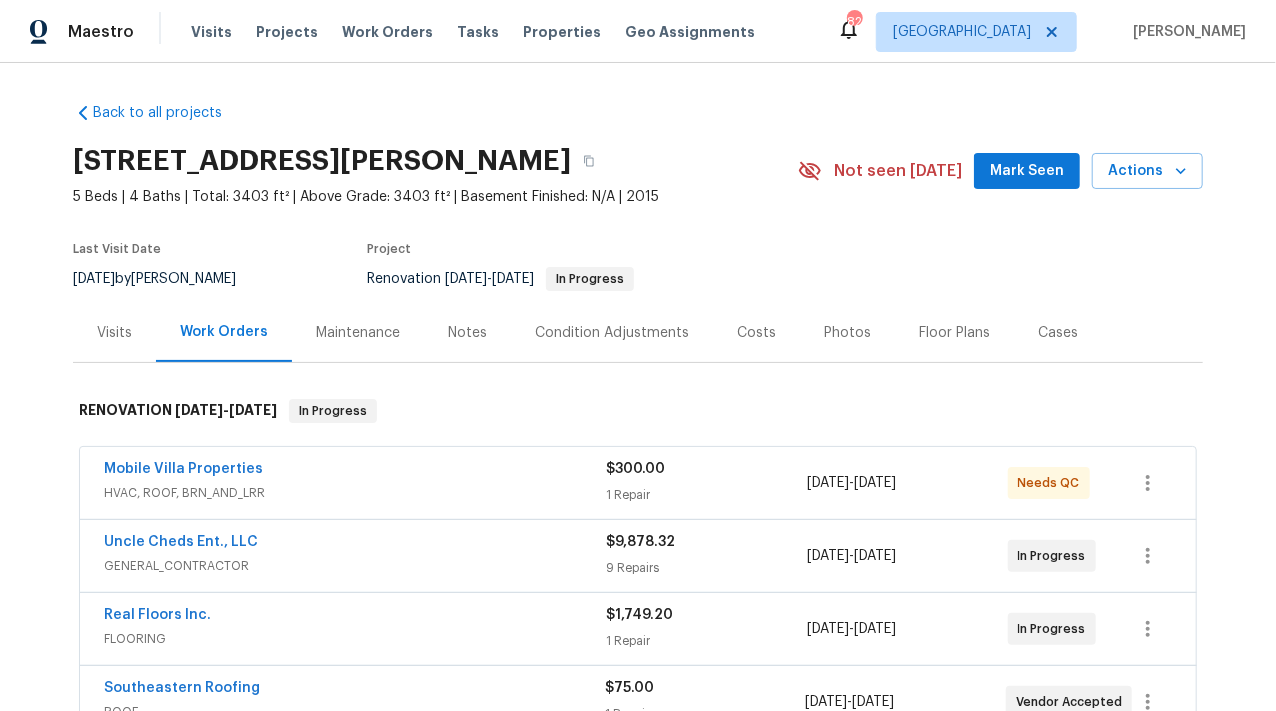 click on "Notes" at bounding box center [467, 333] 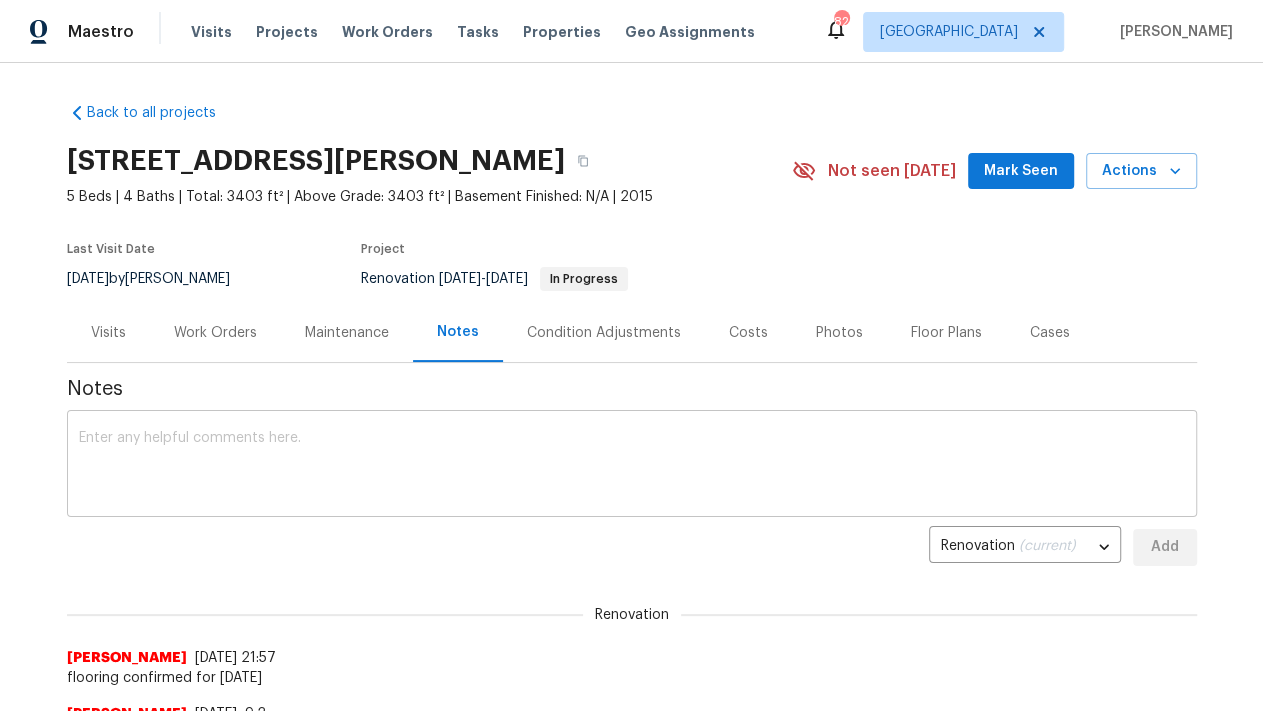 click at bounding box center (632, 466) 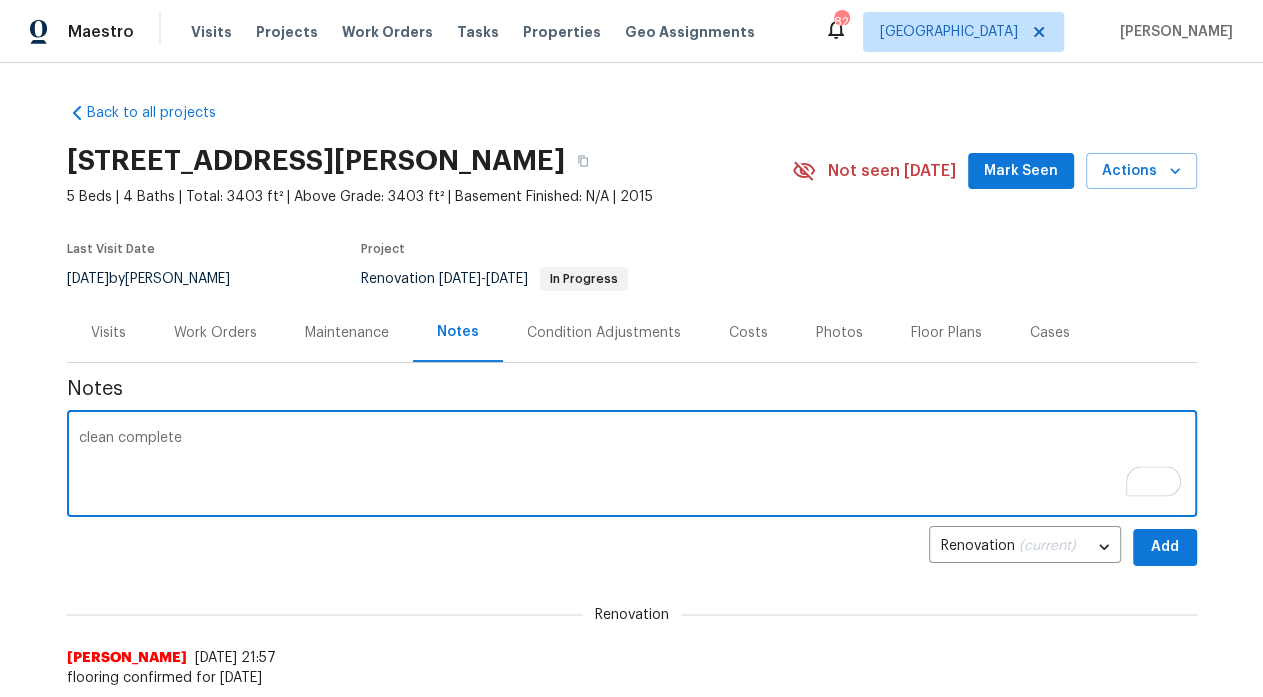 type on "clean complete" 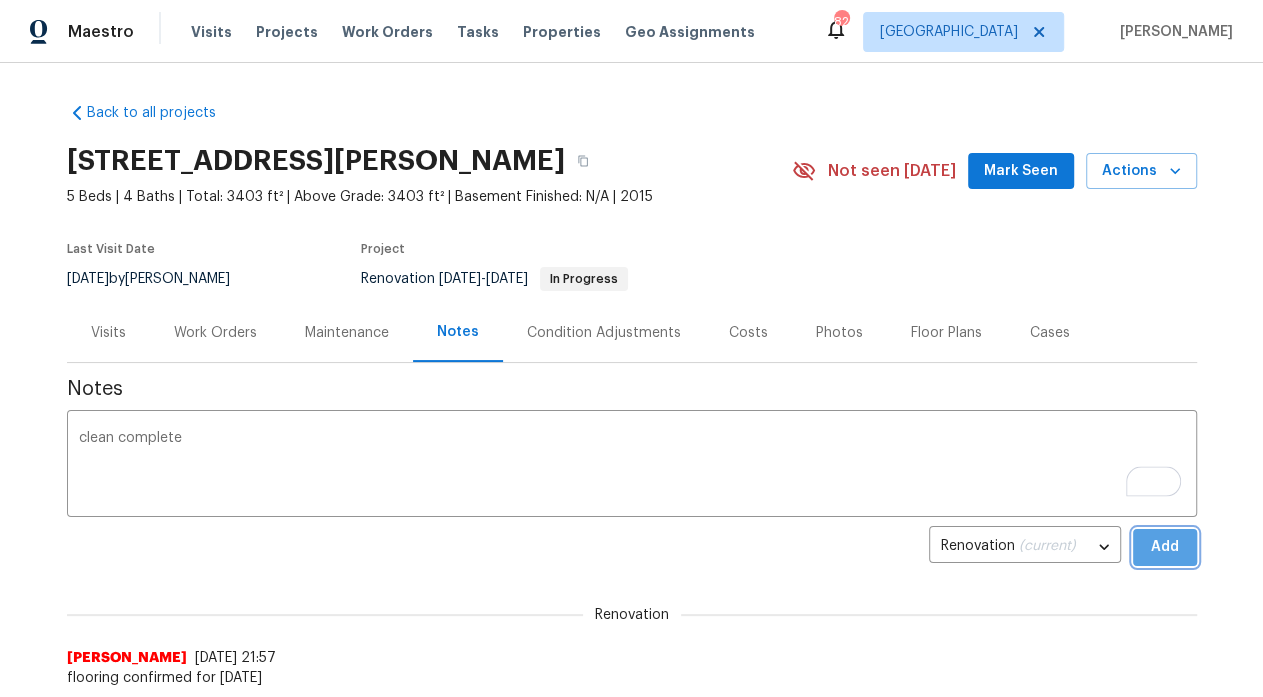 click on "Add" at bounding box center [1165, 547] 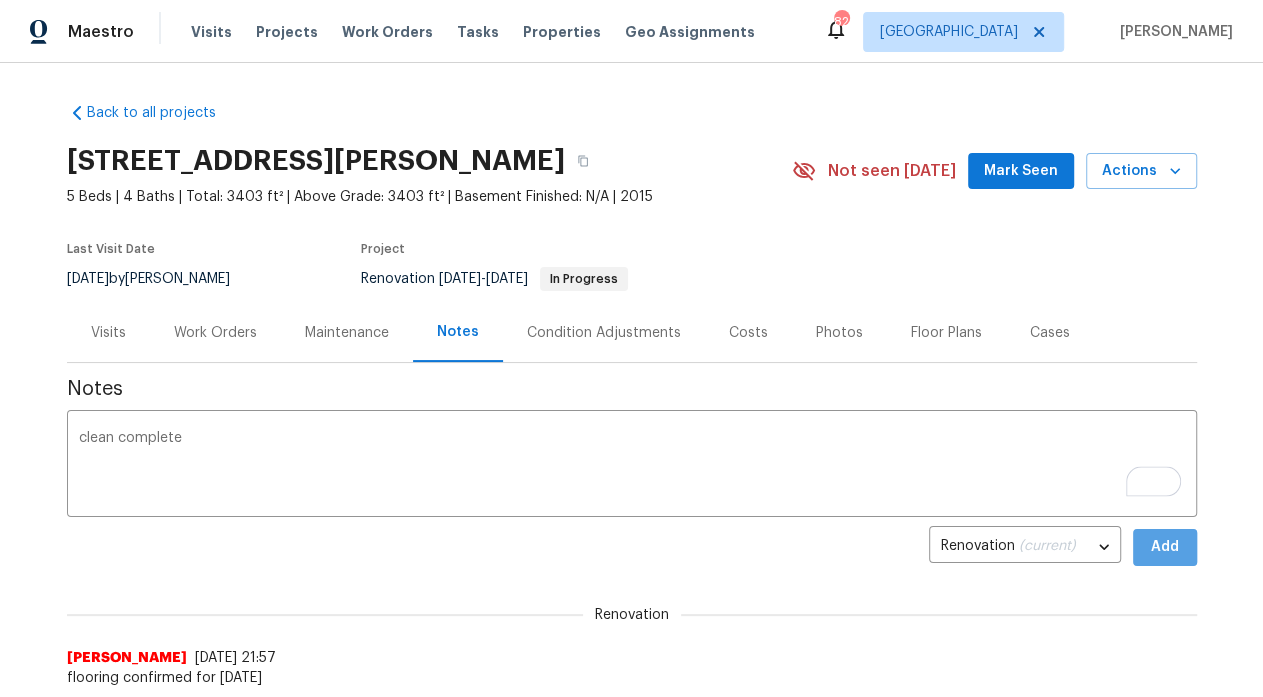 type 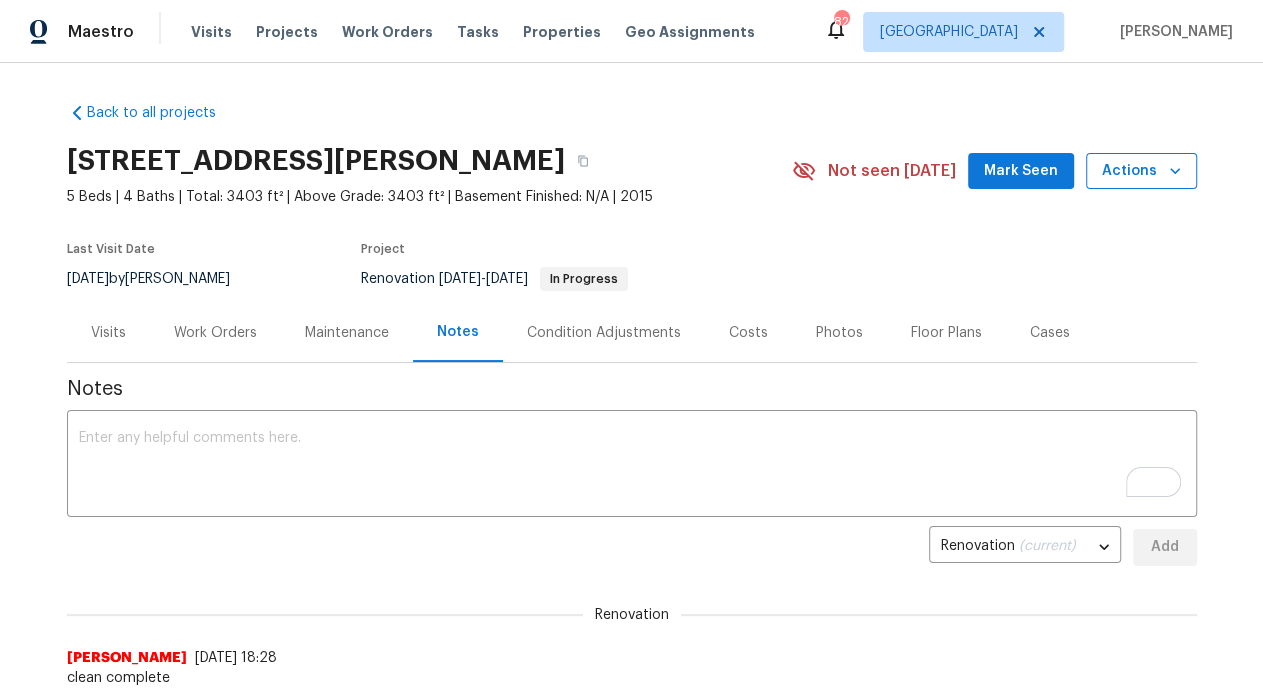 click on "Actions" at bounding box center [1141, 171] 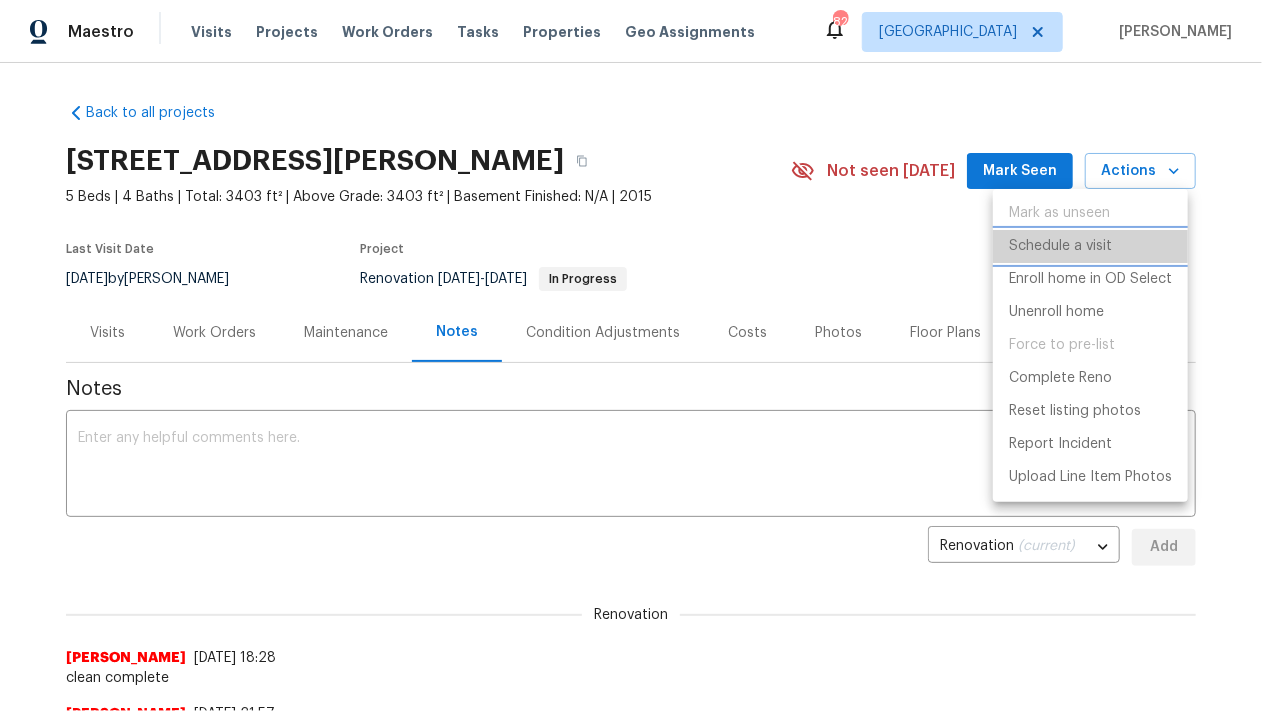 click on "Schedule a visit" at bounding box center [1090, 246] 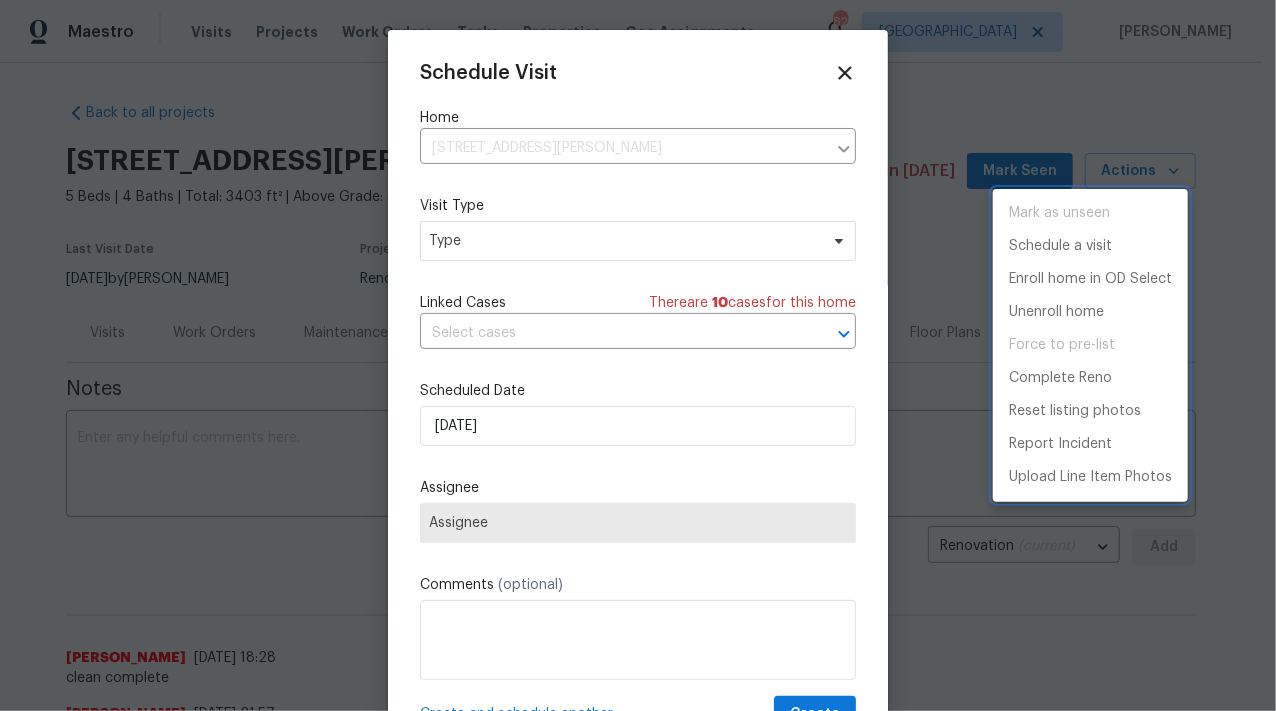 click at bounding box center (638, 355) 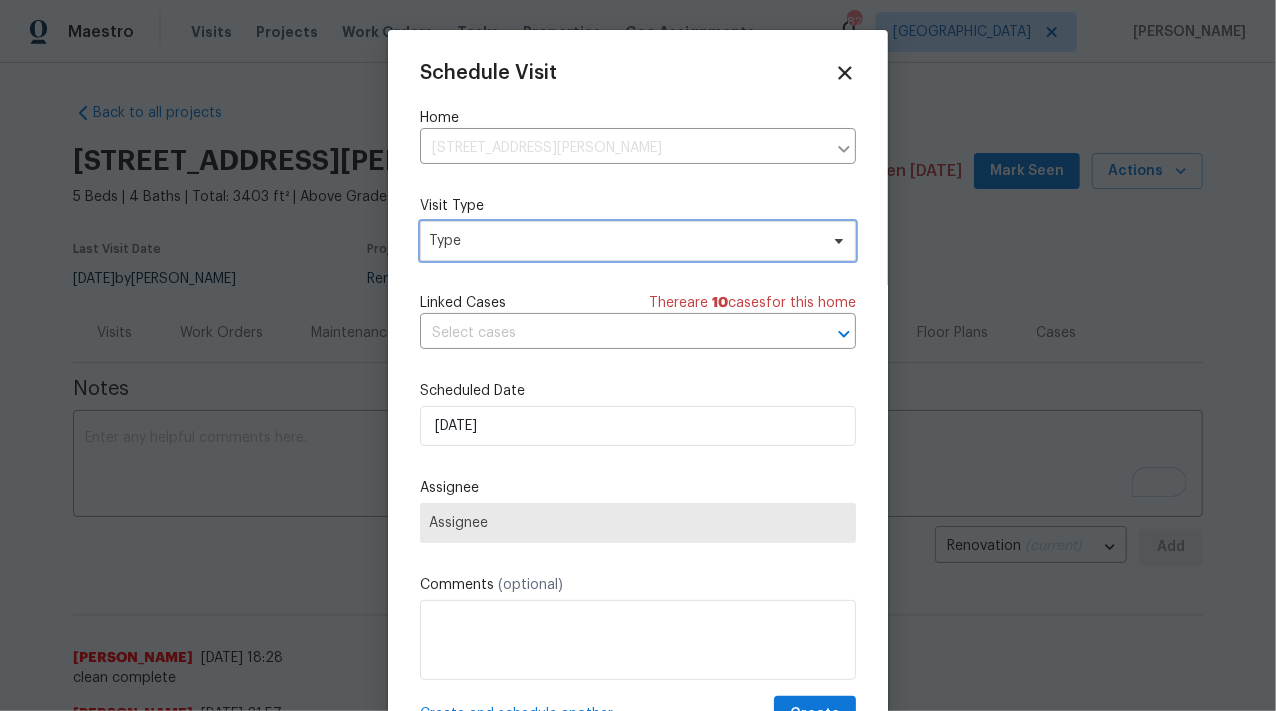 click on "Type" at bounding box center (623, 241) 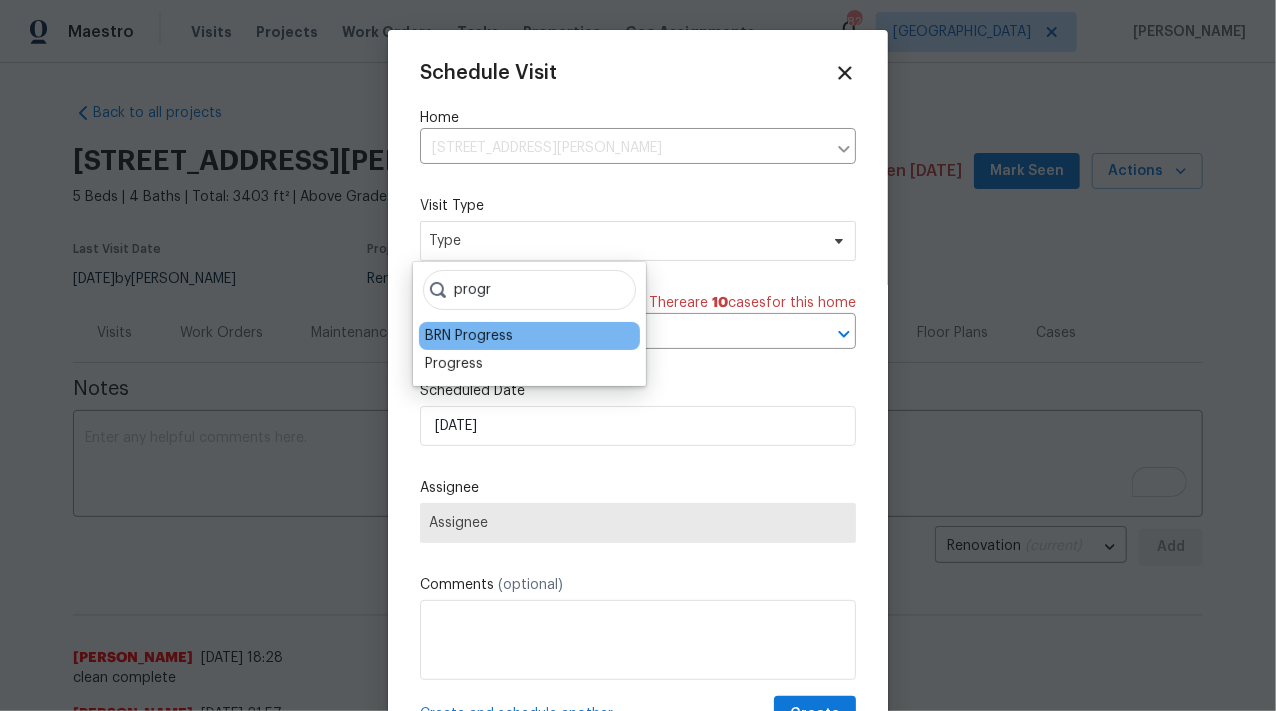 type on "progr" 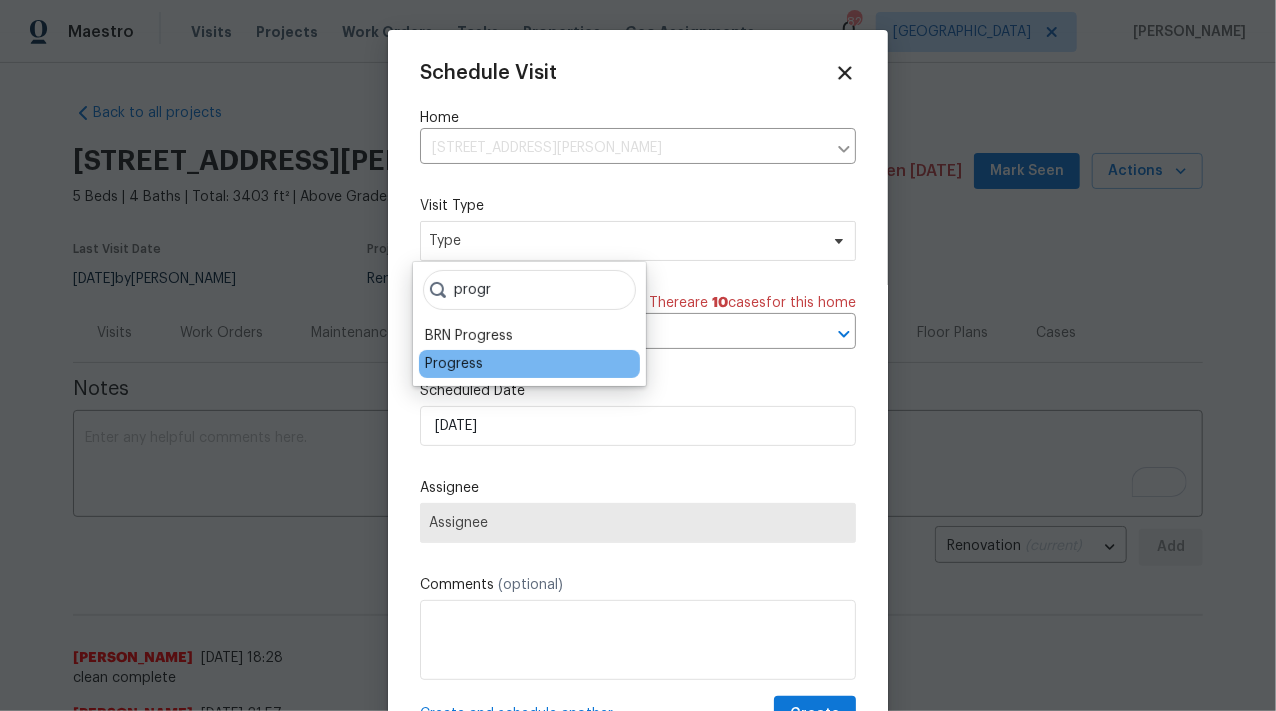 click on "Progress" at bounding box center (454, 364) 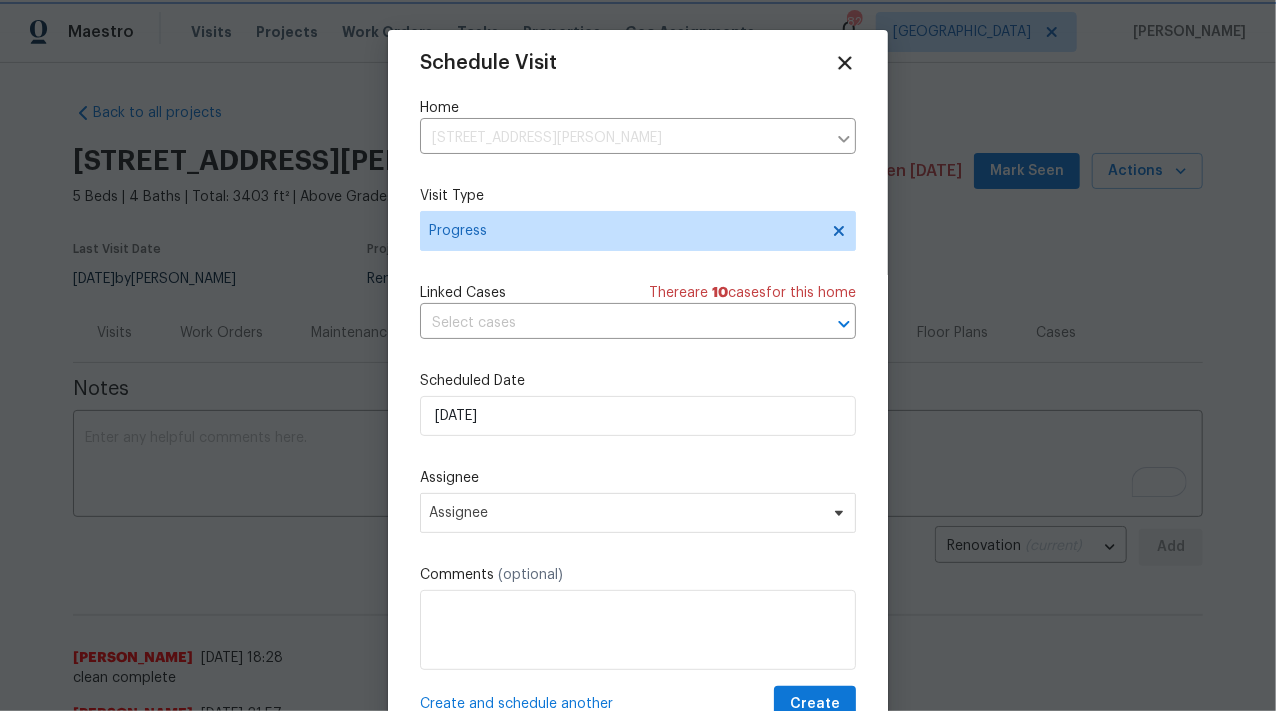 scroll, scrollTop: 37, scrollLeft: 0, axis: vertical 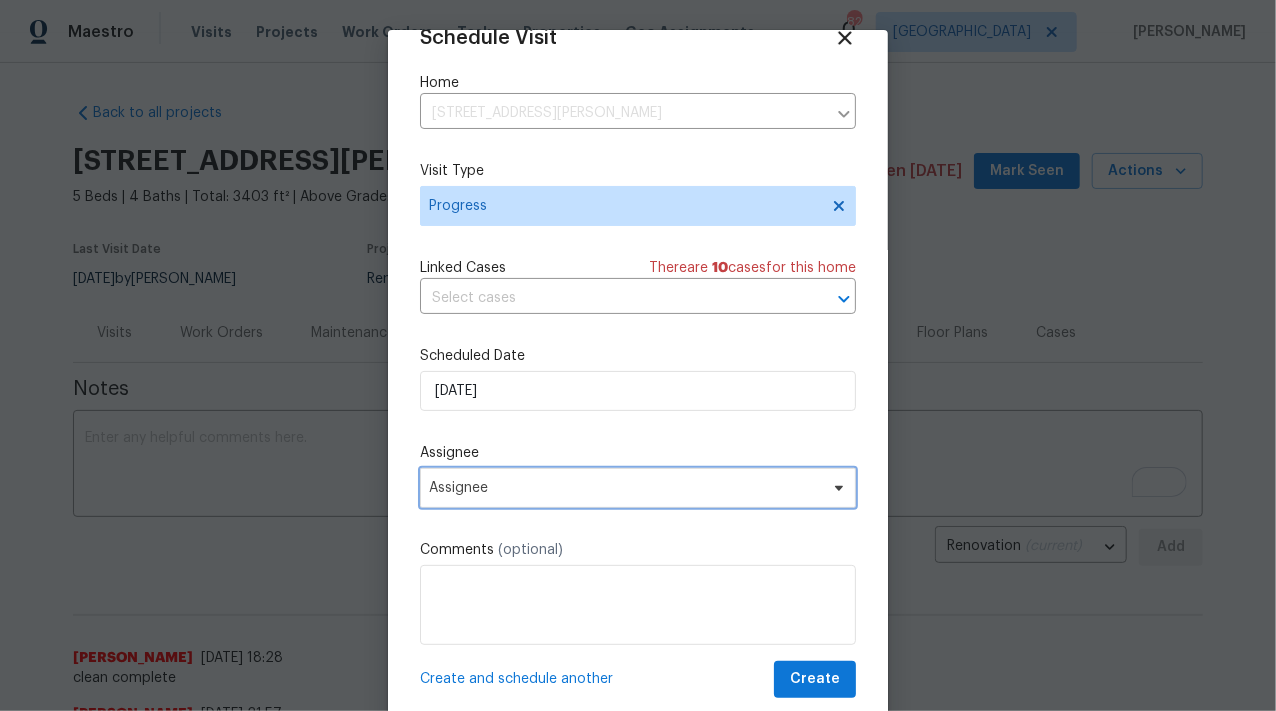 click on "Assignee" at bounding box center (625, 488) 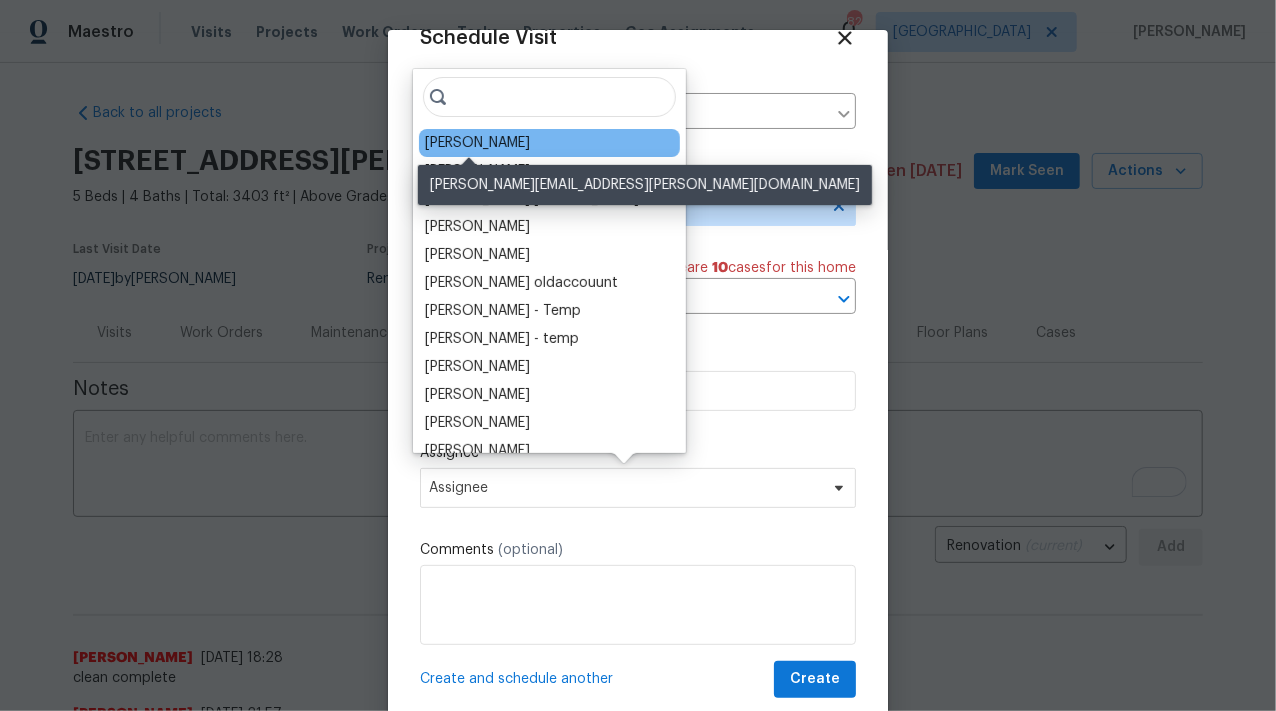 click on "[PERSON_NAME]" at bounding box center [477, 143] 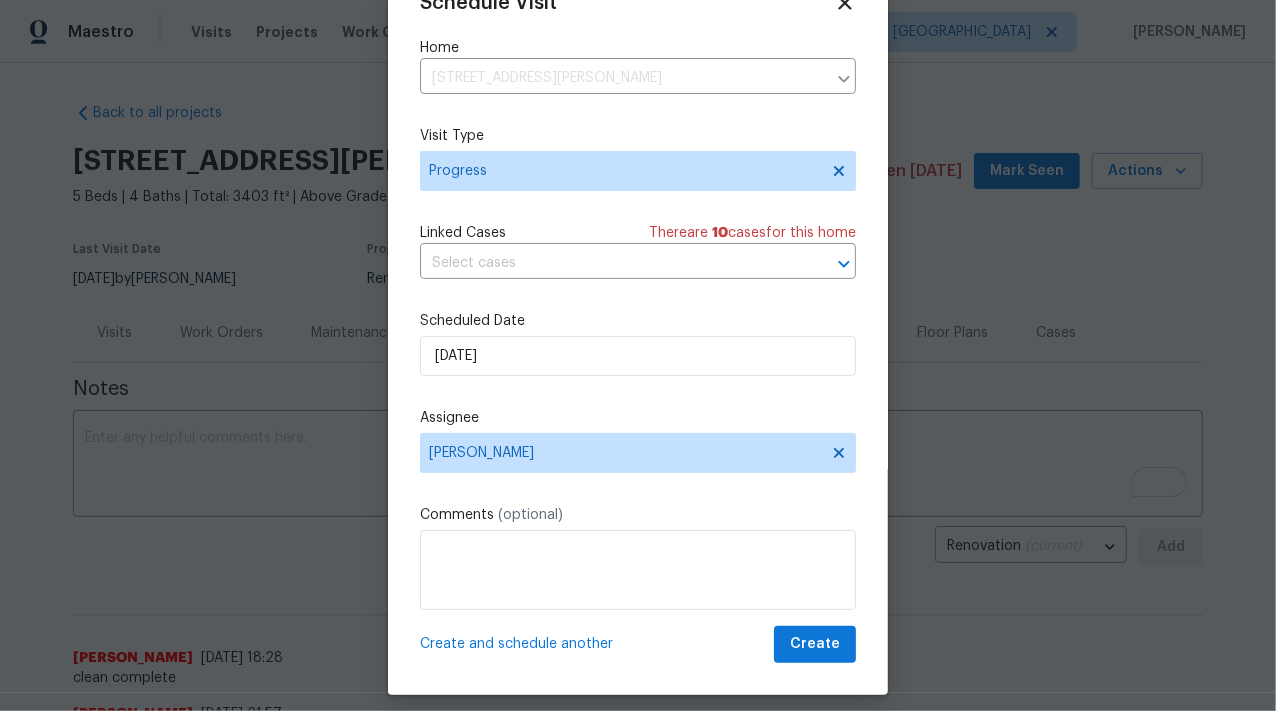 scroll, scrollTop: 49, scrollLeft: 0, axis: vertical 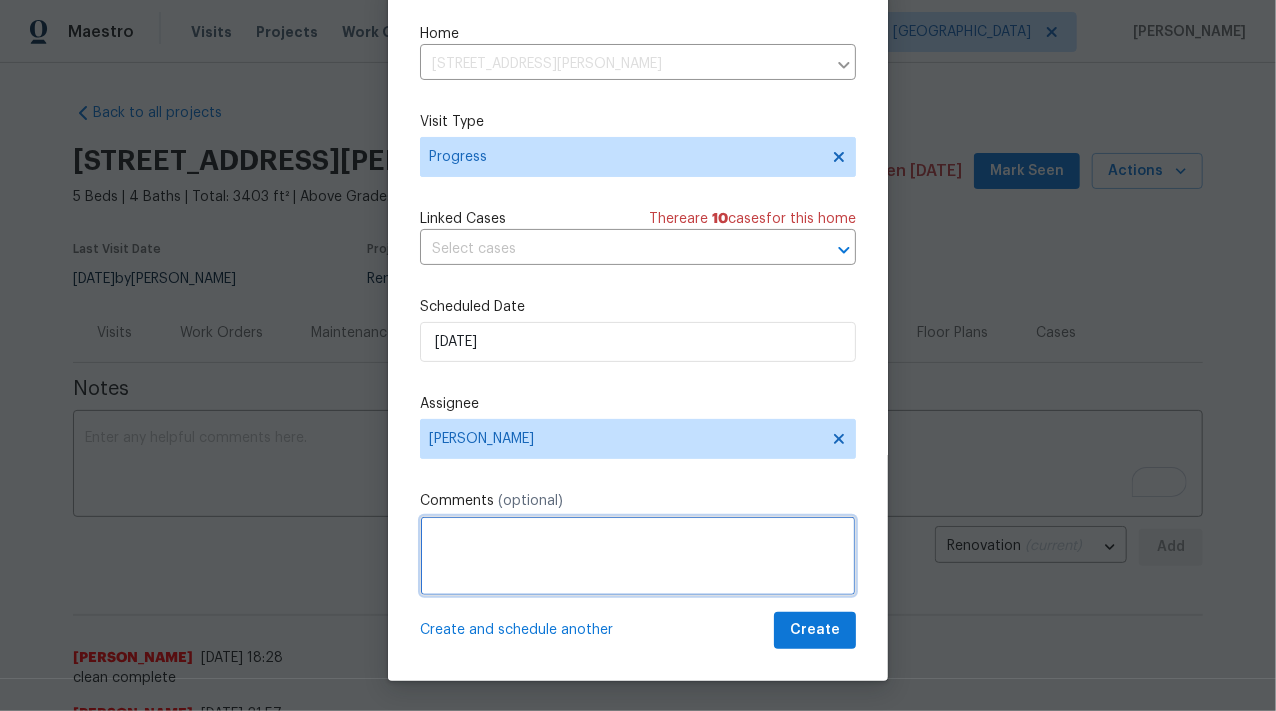 click at bounding box center [638, 556] 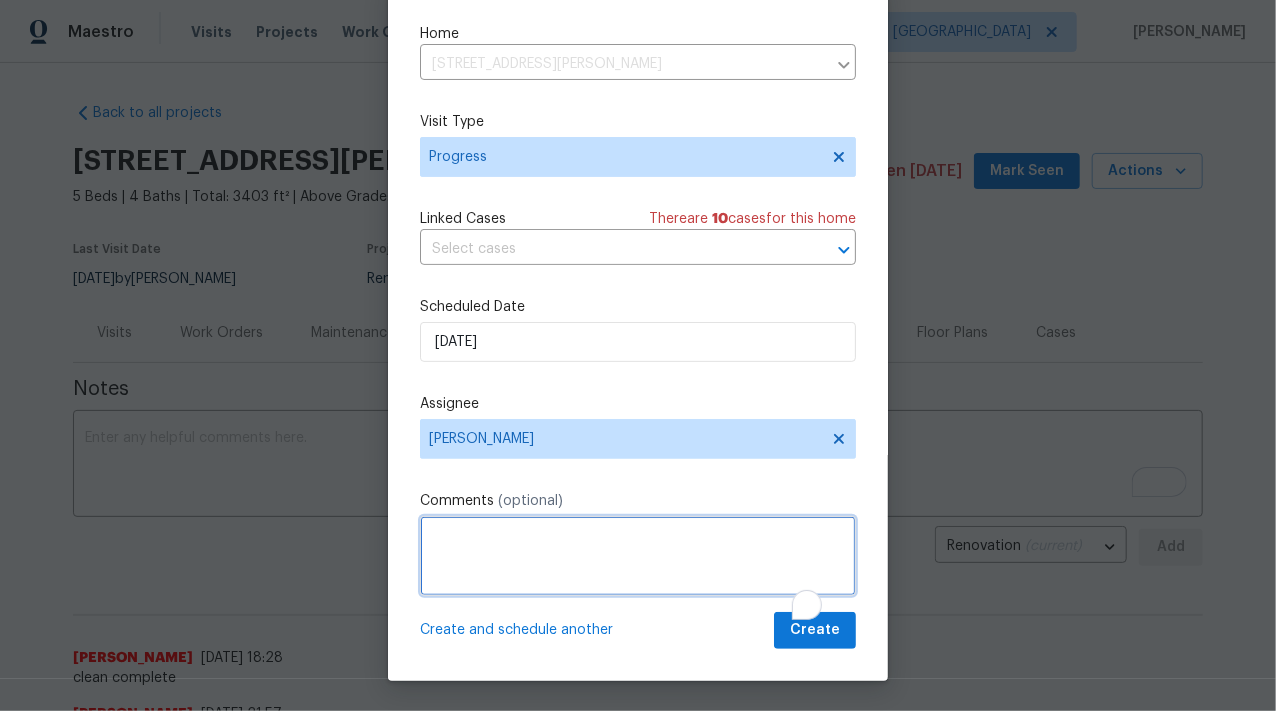 scroll, scrollTop: 37, scrollLeft: 0, axis: vertical 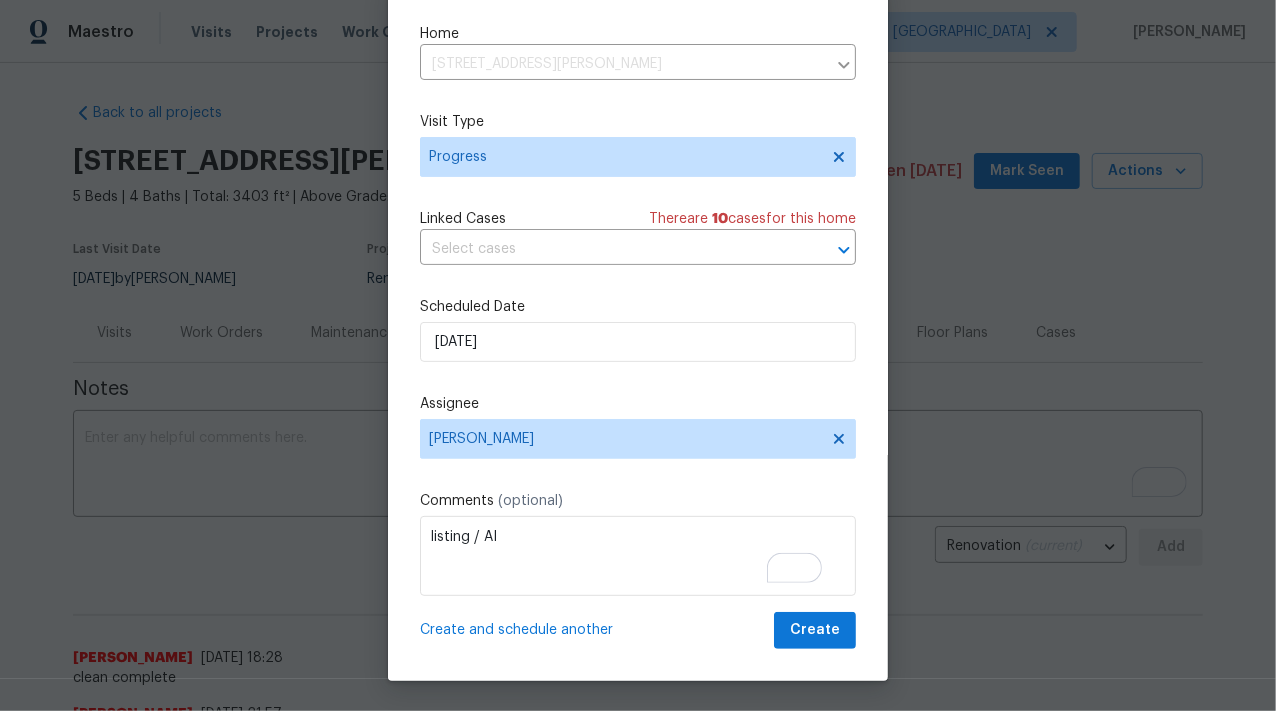 click on "Create and schedule another" at bounding box center [516, 630] 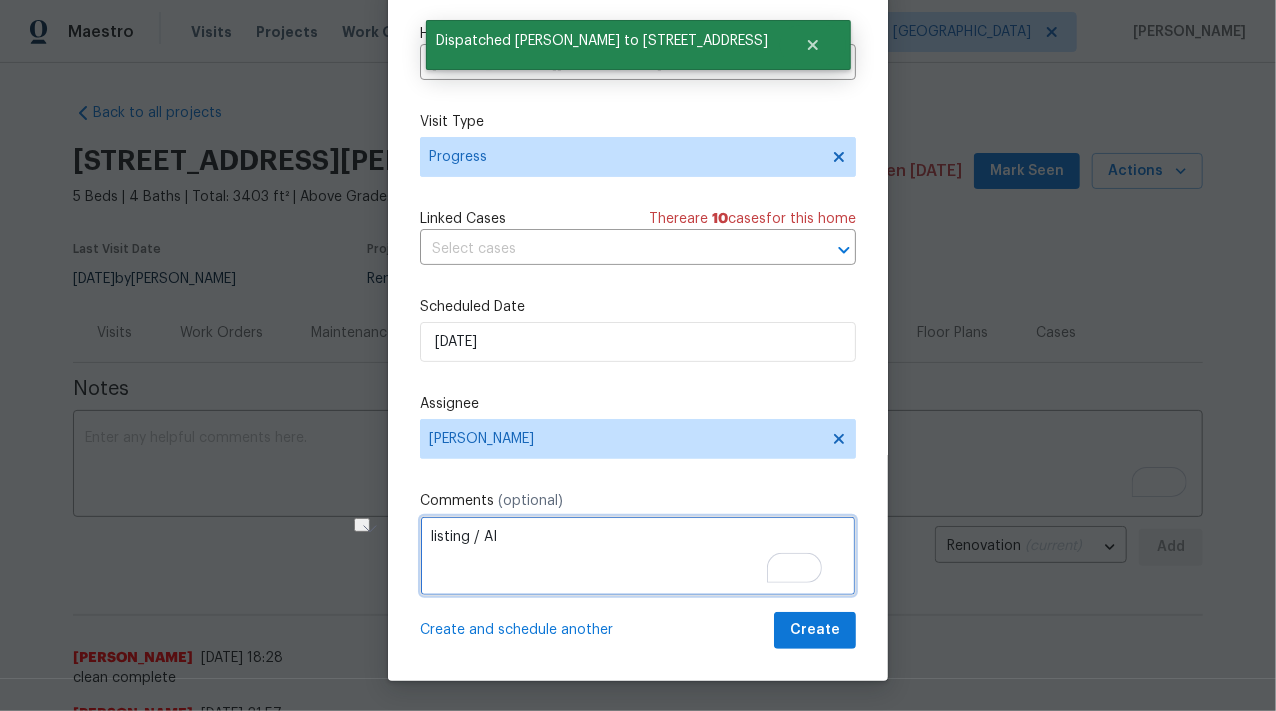drag, startPoint x: 517, startPoint y: 539, endPoint x: 352, endPoint y: 537, distance: 165.01212 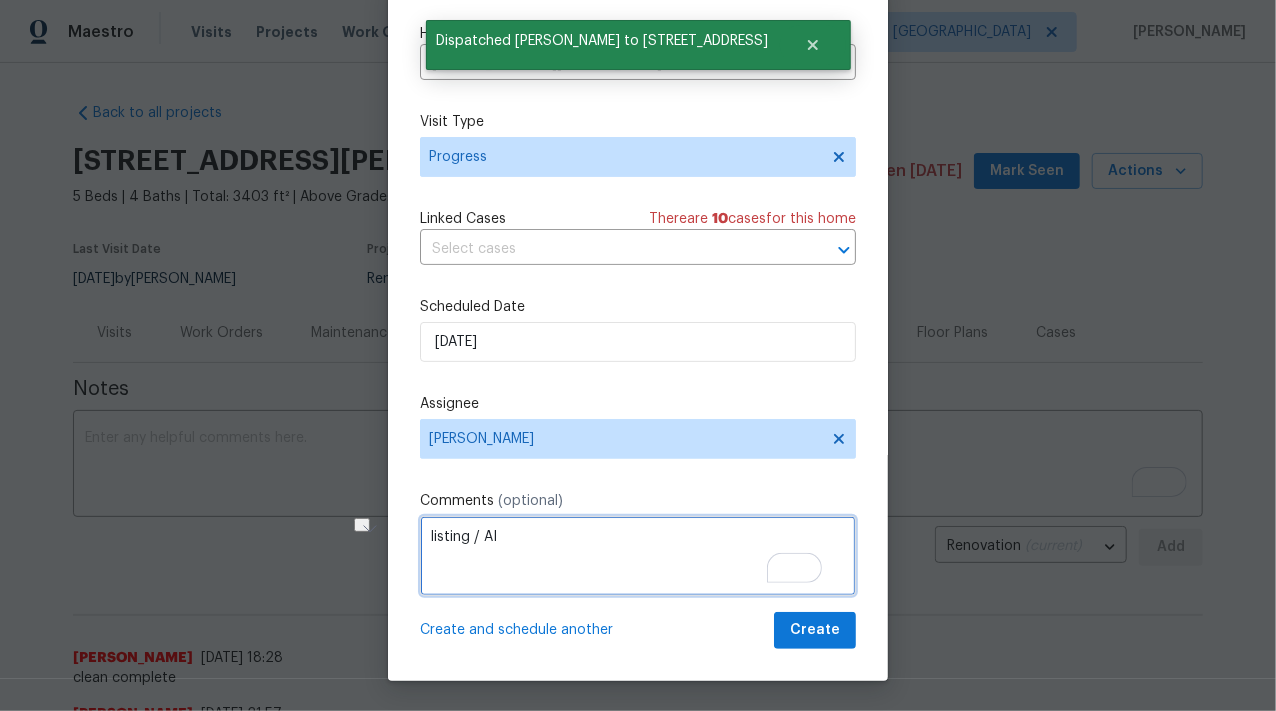 click on "Schedule Visit Home   [STREET_ADDRESS] ​ Visit Type   Progress Linked Cases There  are   10  case s  for this home   ​ Scheduled Date   [DATE] Assignee   [PERSON_NAME] Comments   (optional) listing / AI Create and schedule another Create" at bounding box center (638, 355) 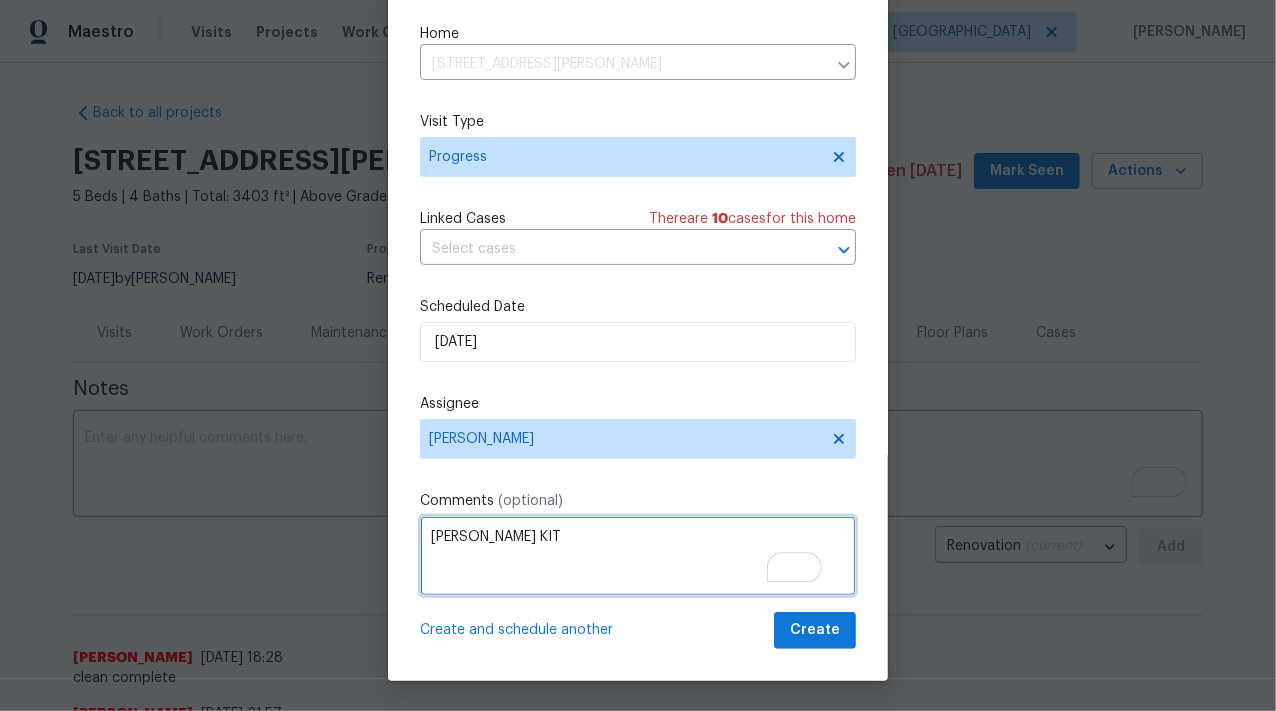 scroll, scrollTop: 23, scrollLeft: 0, axis: vertical 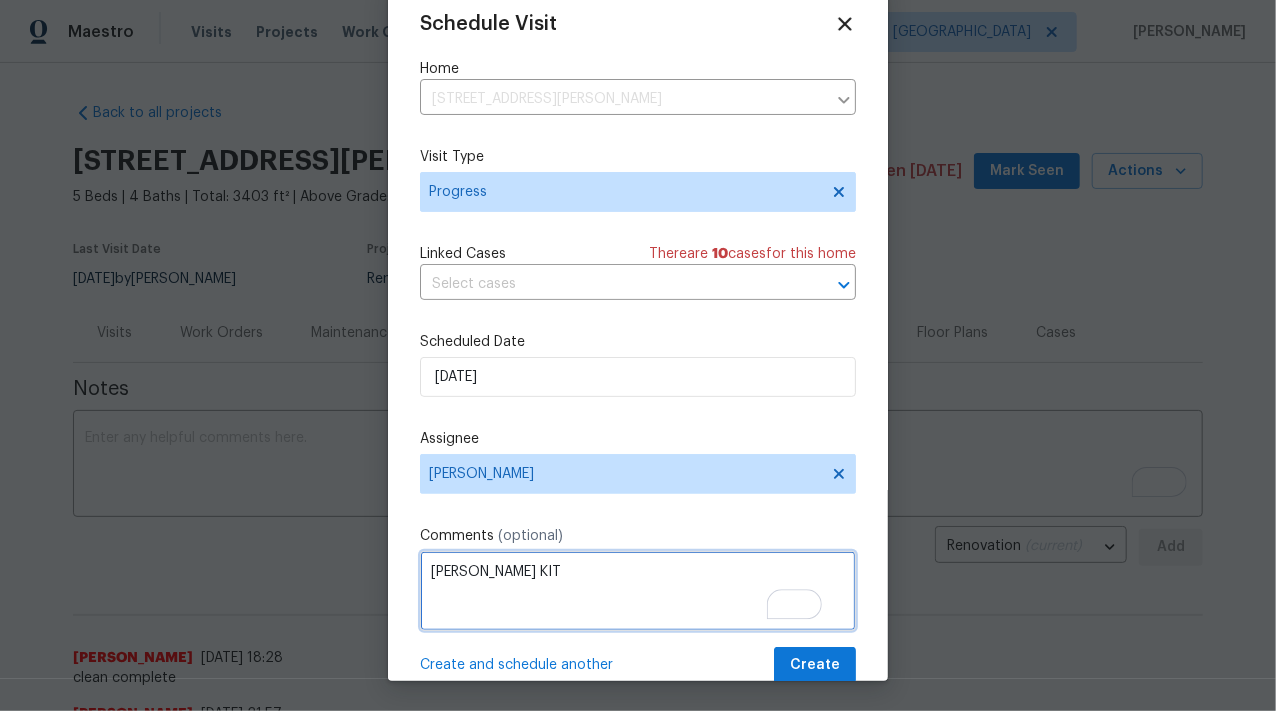 type on "[PERSON_NAME] KIT" 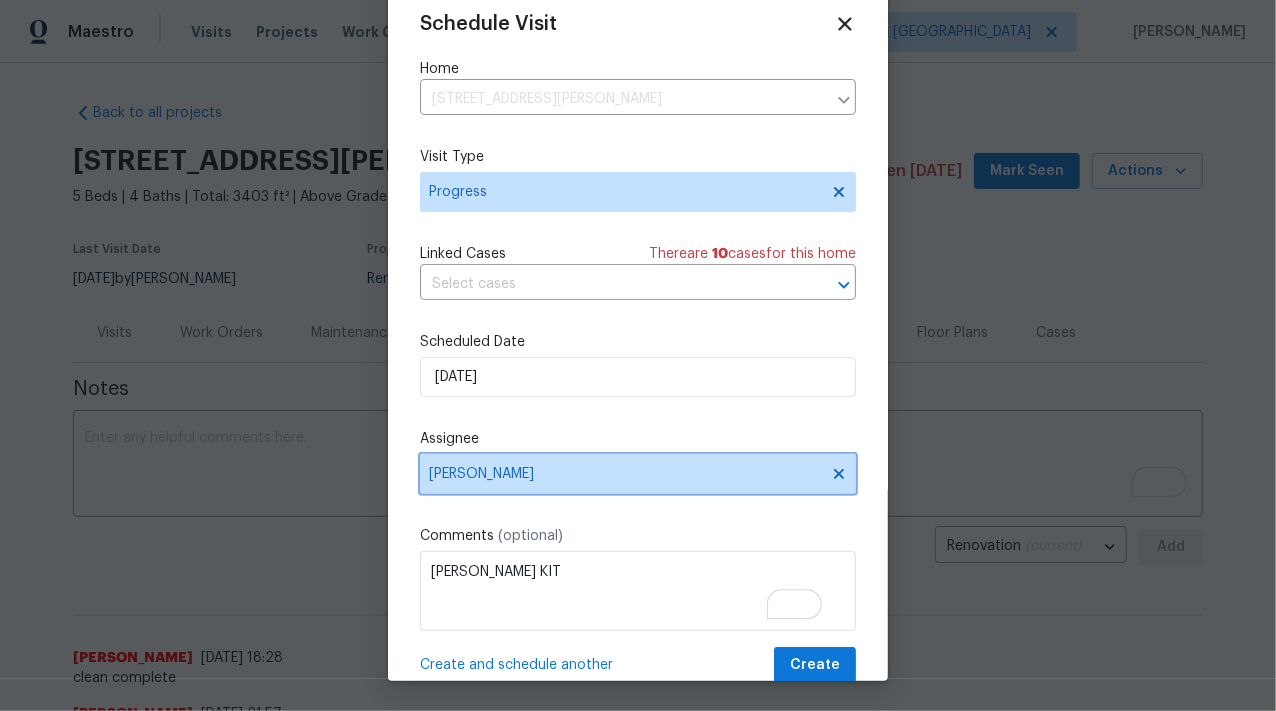 click on "[PERSON_NAME]" at bounding box center [625, 474] 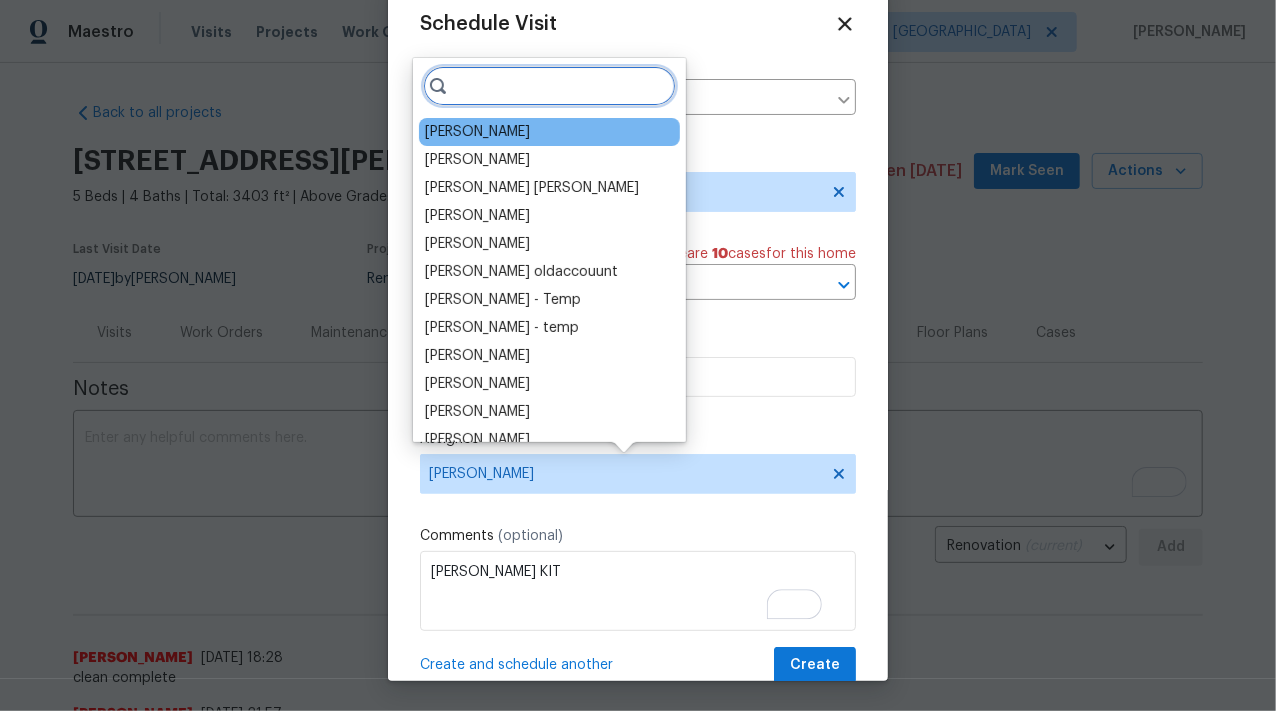click at bounding box center (549, 86) 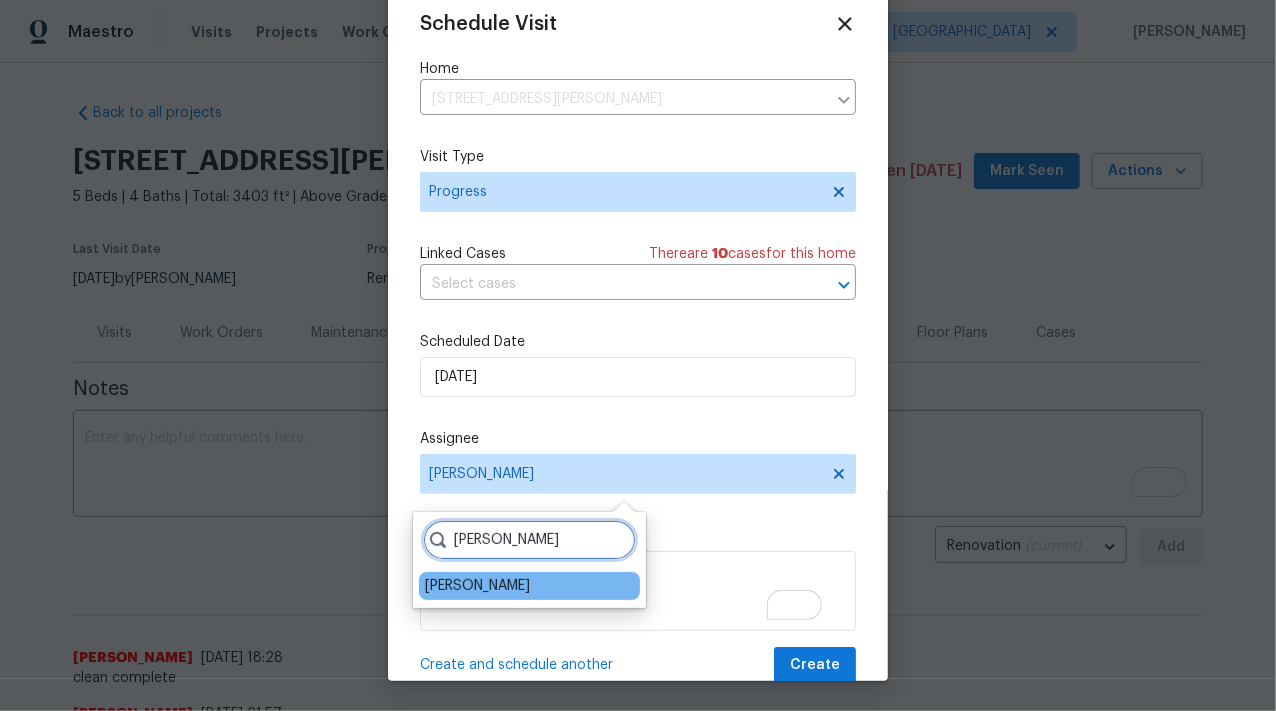 type on "[PERSON_NAME]" 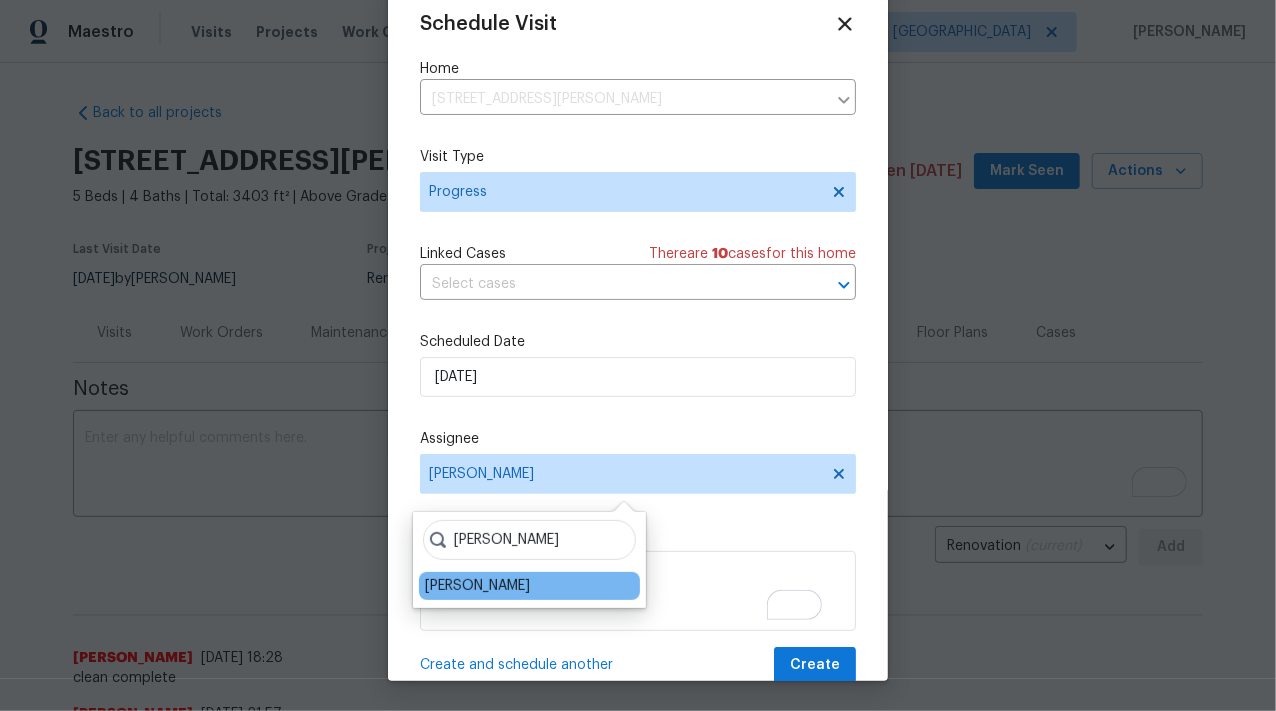 click on "[PERSON_NAME]" at bounding box center [477, 586] 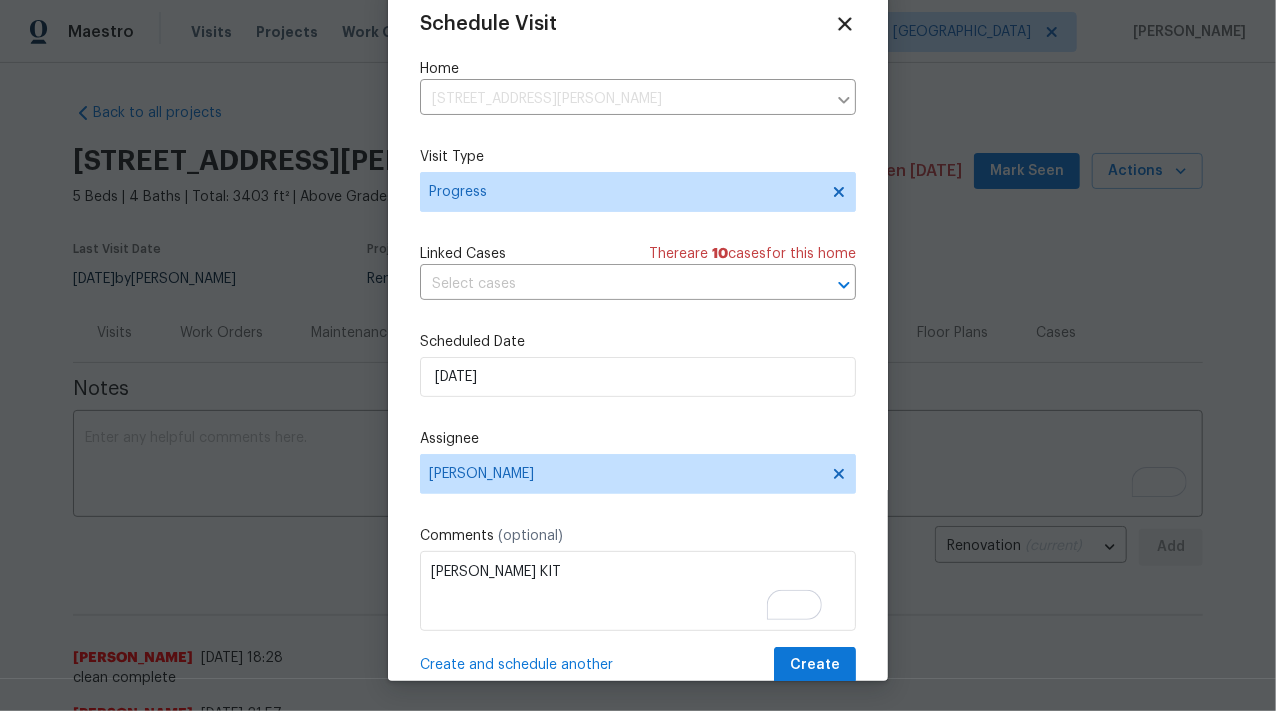 scroll, scrollTop: 12, scrollLeft: 0, axis: vertical 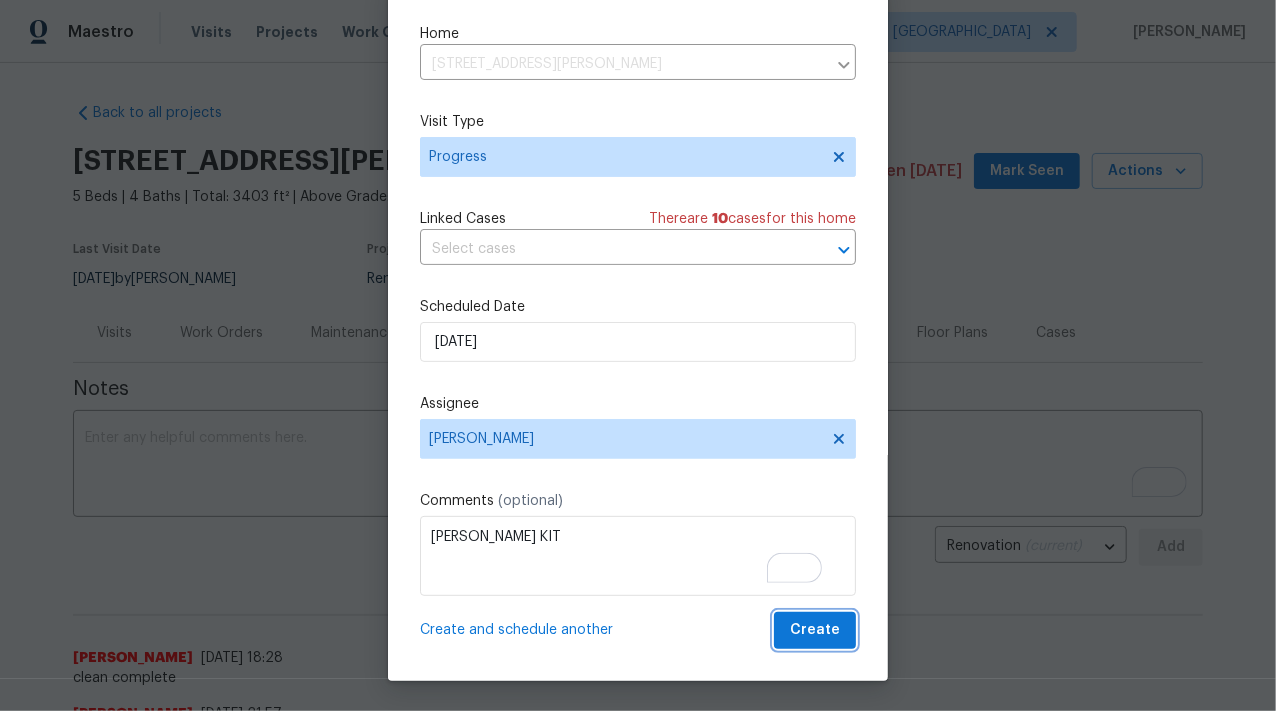 click on "Create" at bounding box center [815, 630] 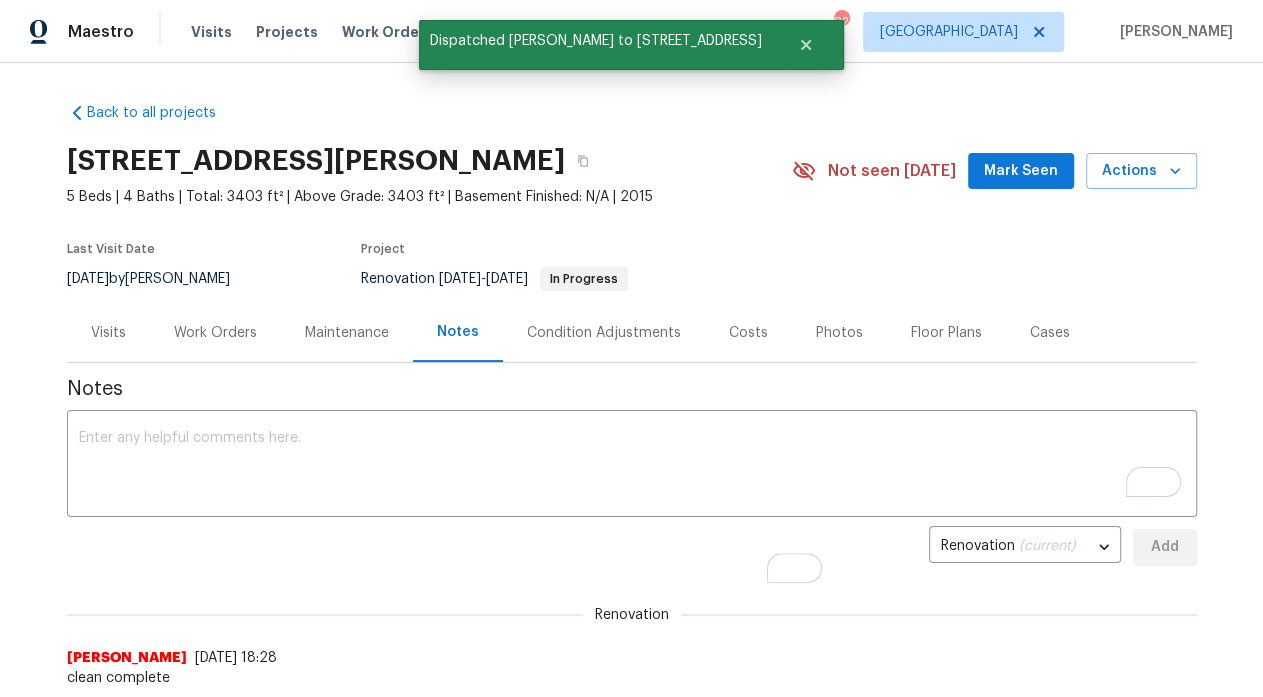 scroll, scrollTop: 0, scrollLeft: 0, axis: both 